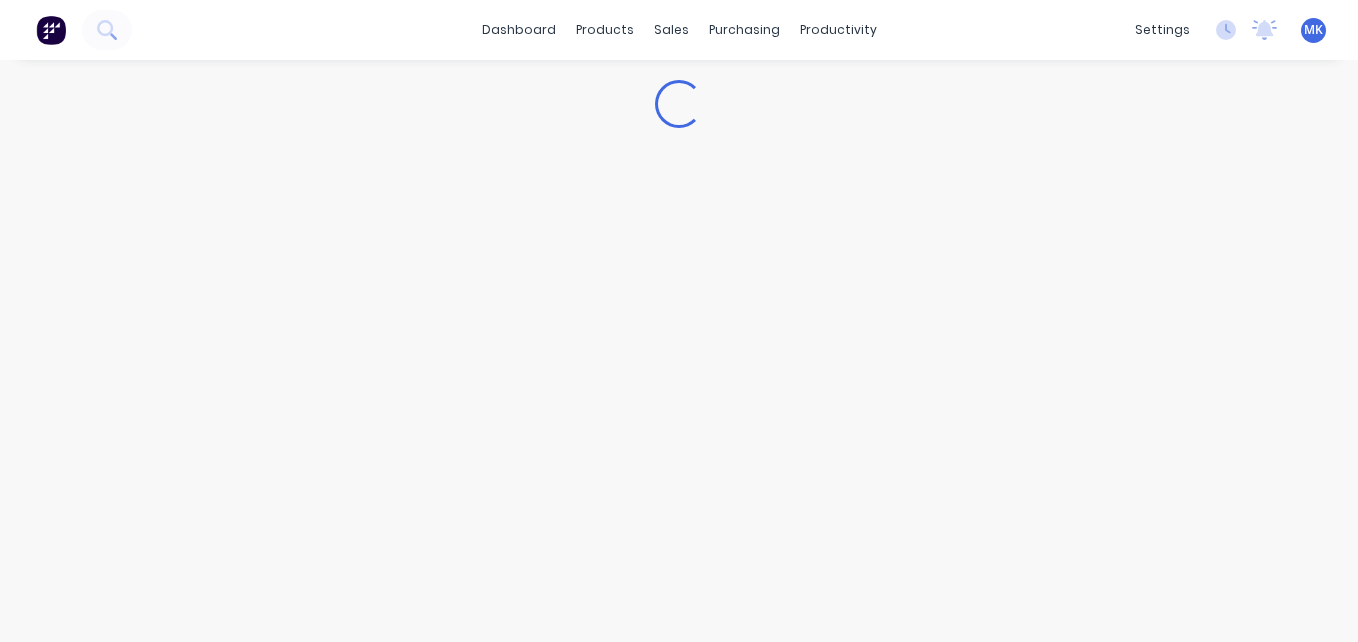 scroll, scrollTop: 0, scrollLeft: 0, axis: both 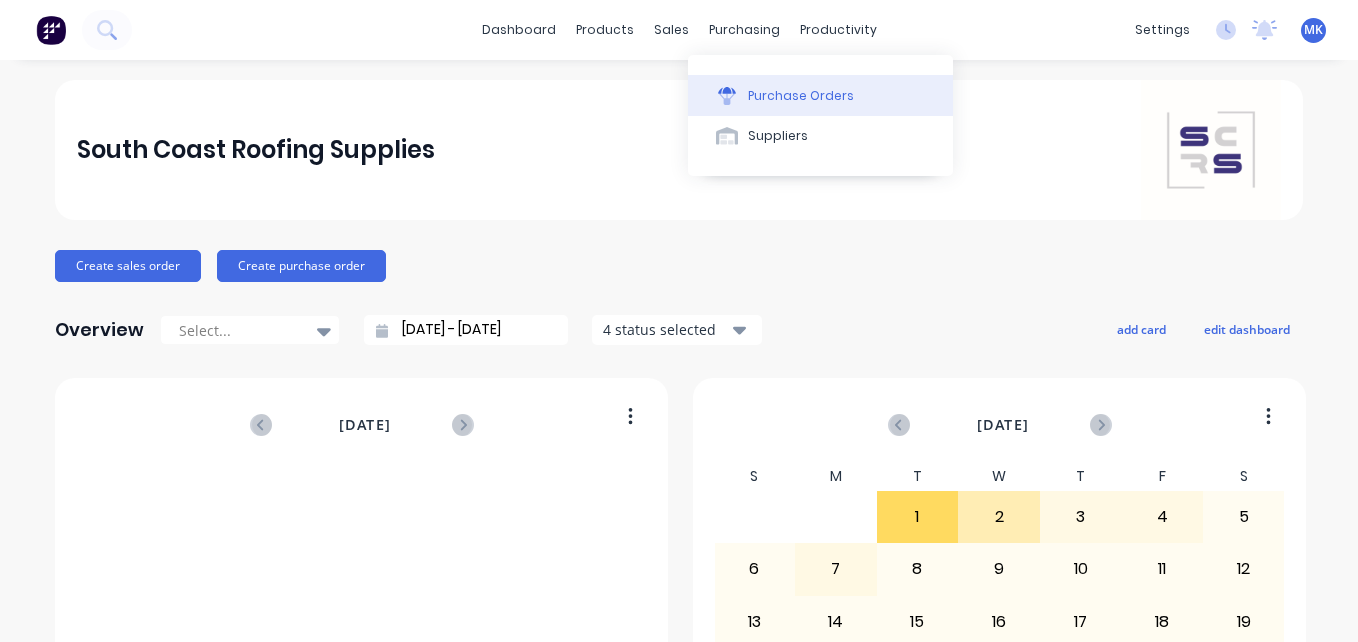 click at bounding box center [727, 96] 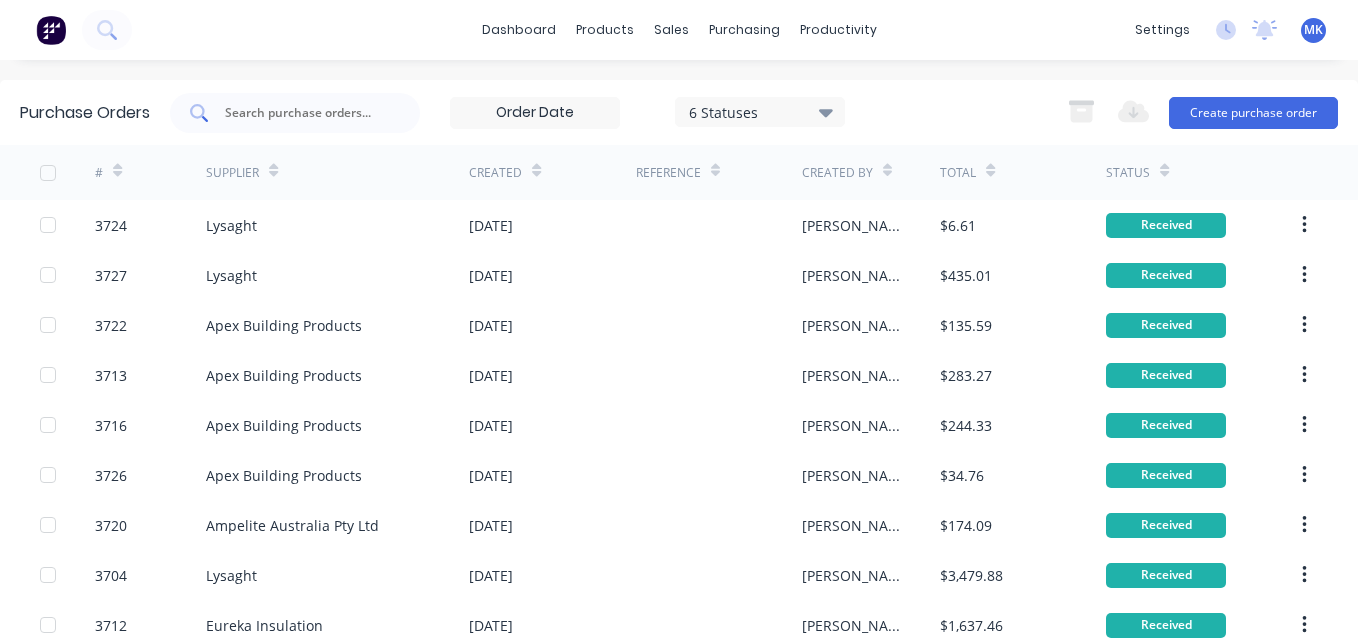 click at bounding box center [306, 113] 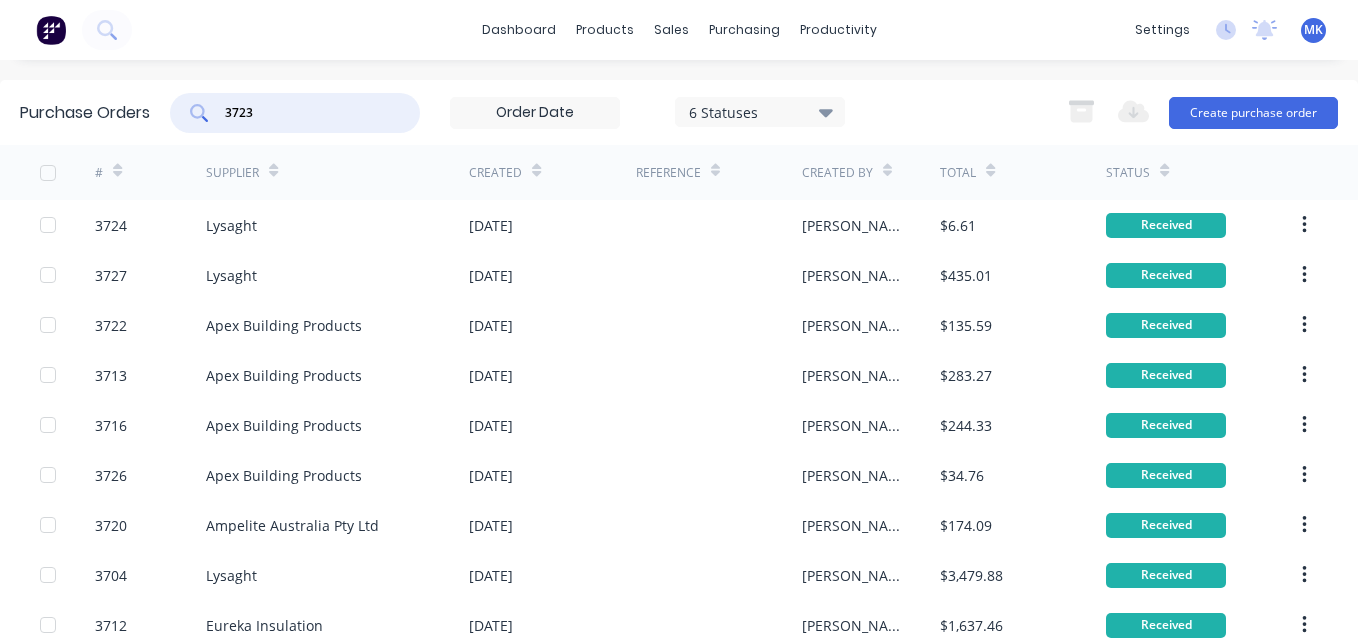 type on "3723" 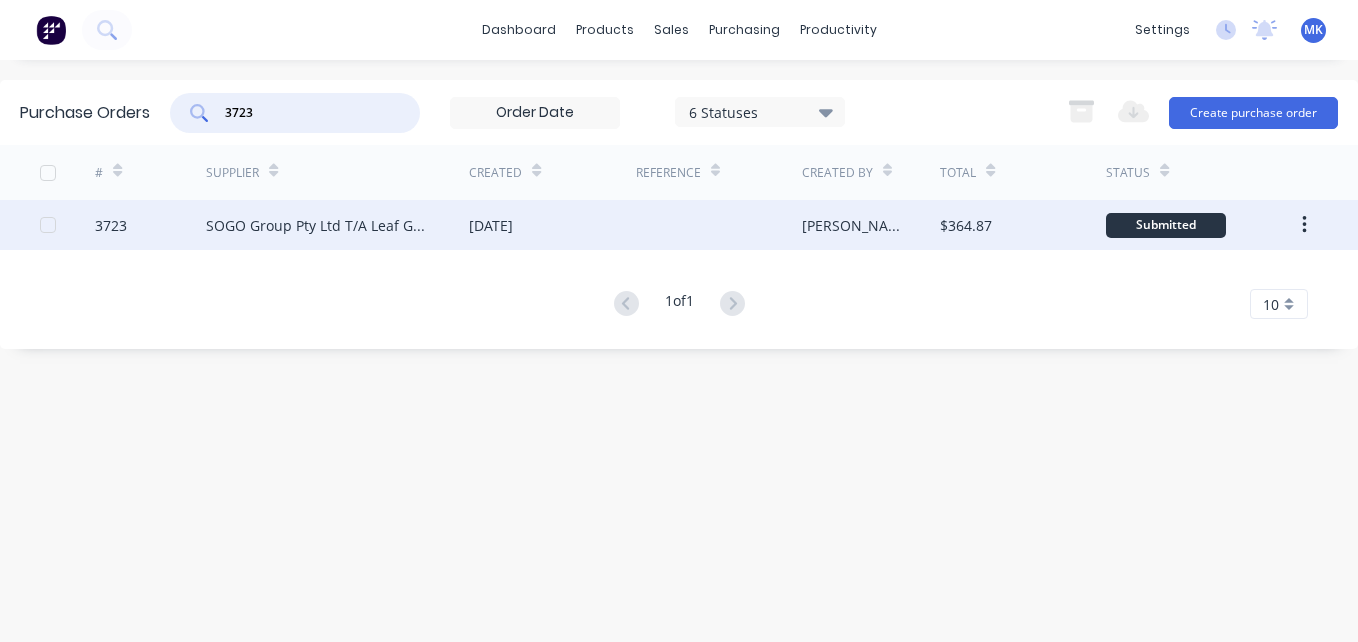 click on "$364.87" at bounding box center [1023, 225] 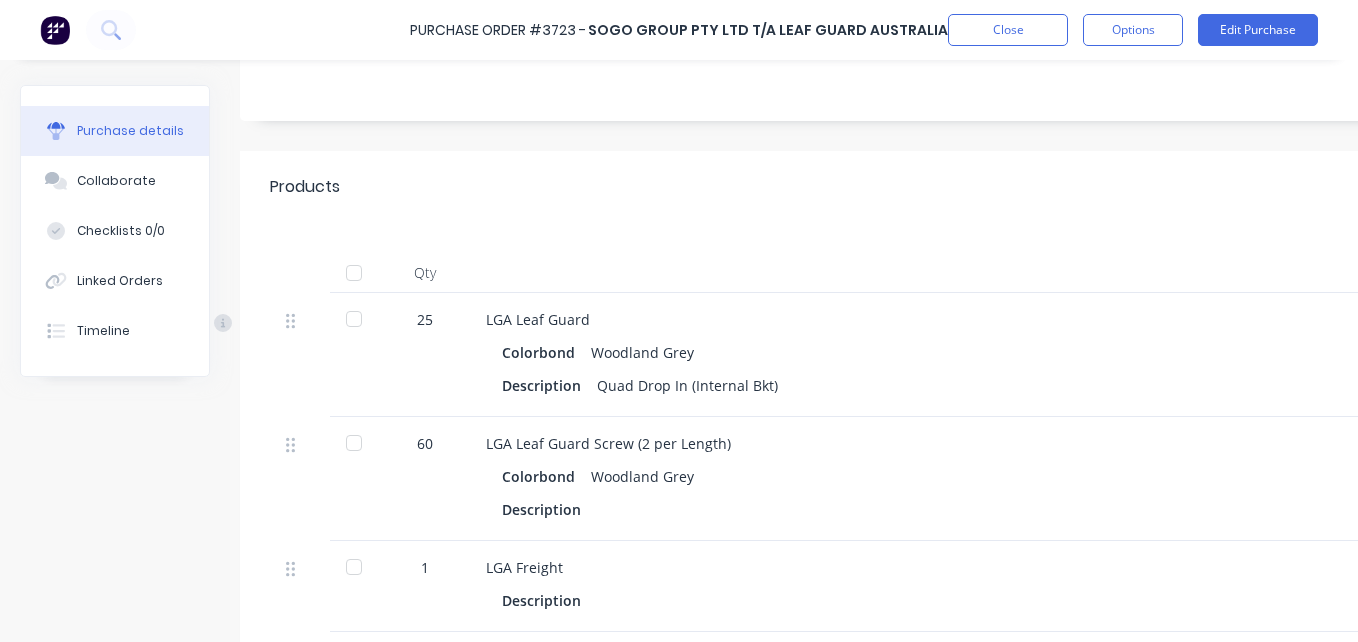 scroll, scrollTop: 600, scrollLeft: 0, axis: vertical 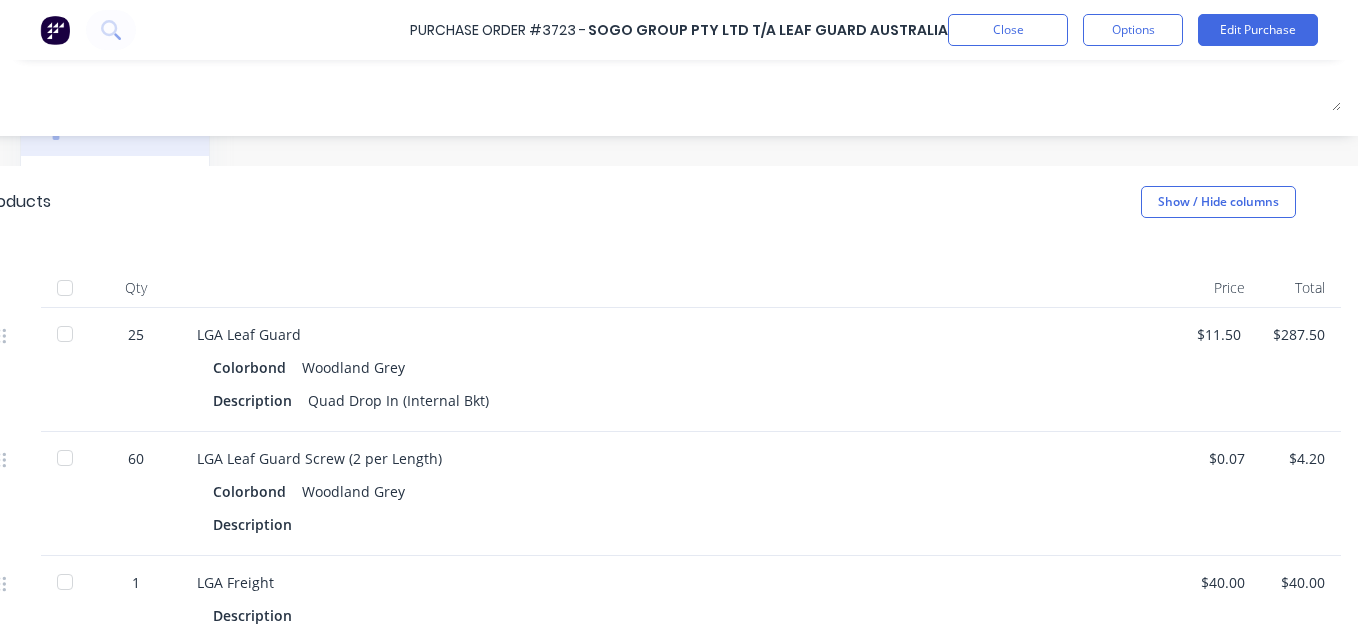 click at bounding box center (65, 288) 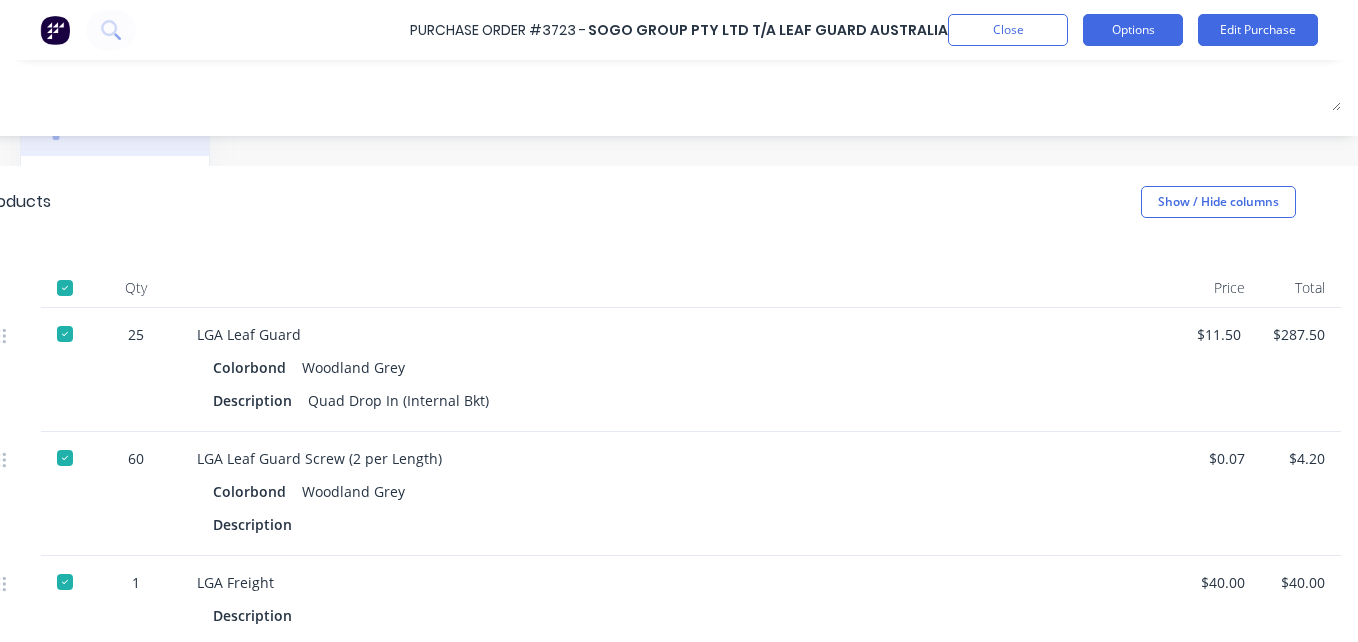 click on "Options" at bounding box center [1133, 30] 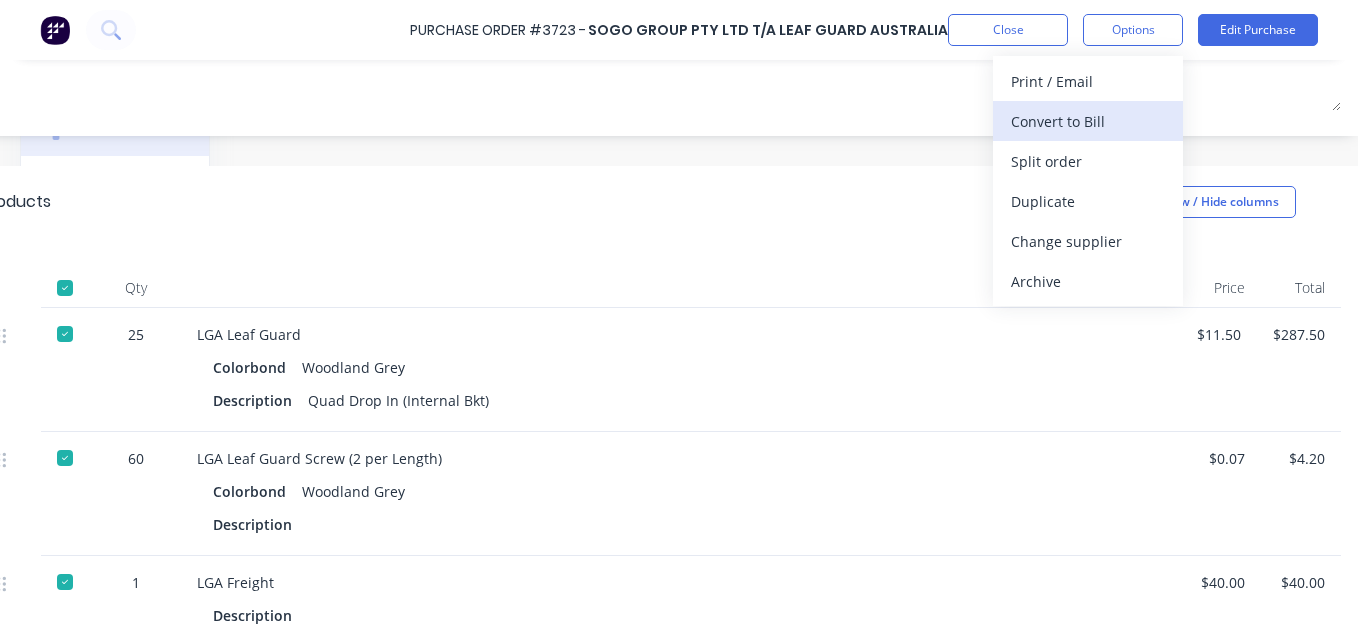 click on "Convert to Bill" at bounding box center [1088, 121] 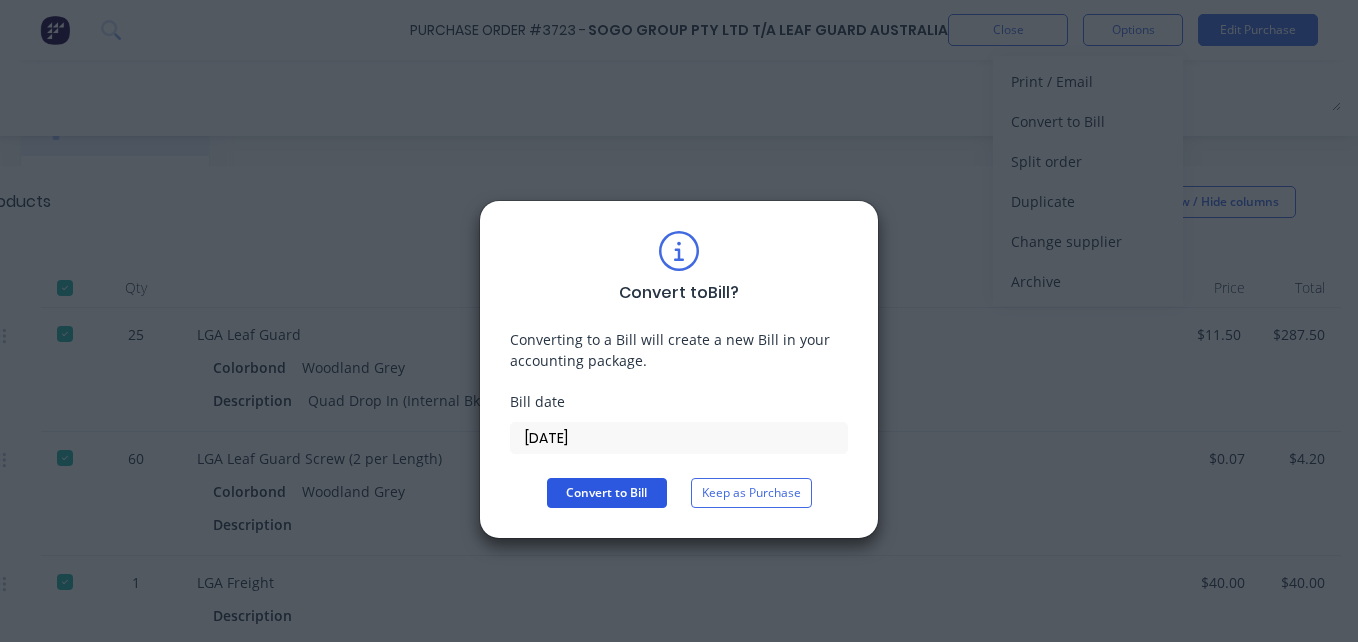 click on "Convert to Bill" at bounding box center (607, 493) 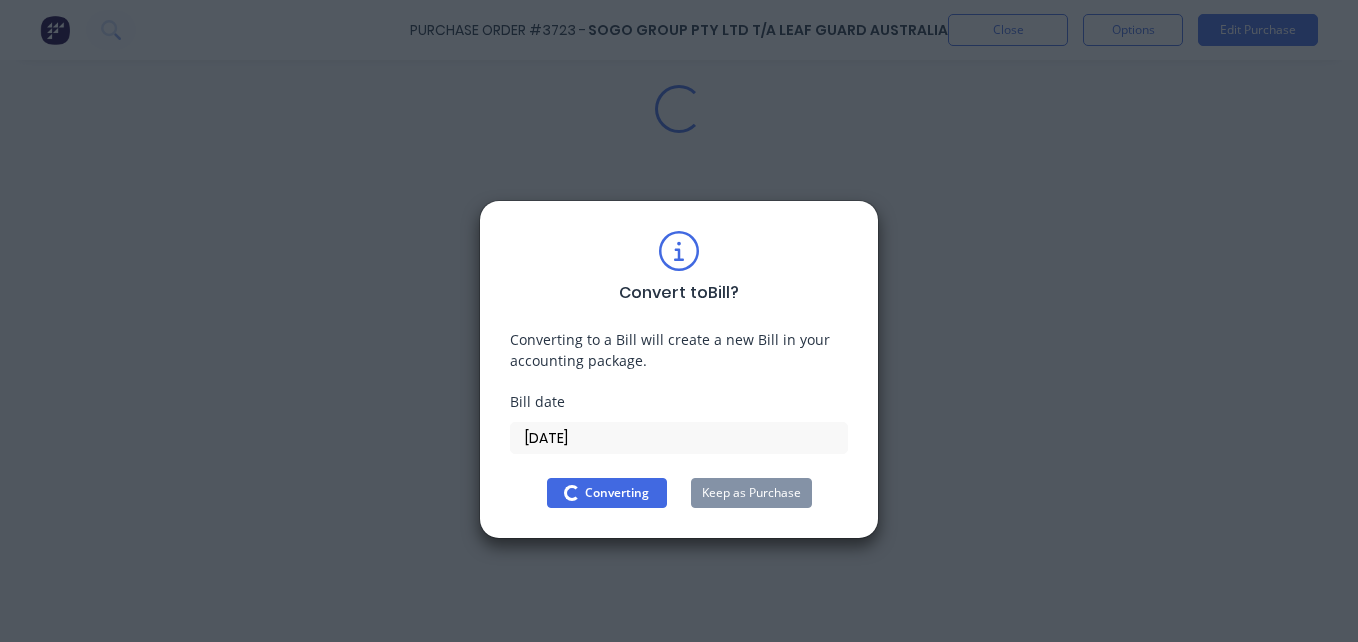 scroll, scrollTop: 0, scrollLeft: 0, axis: both 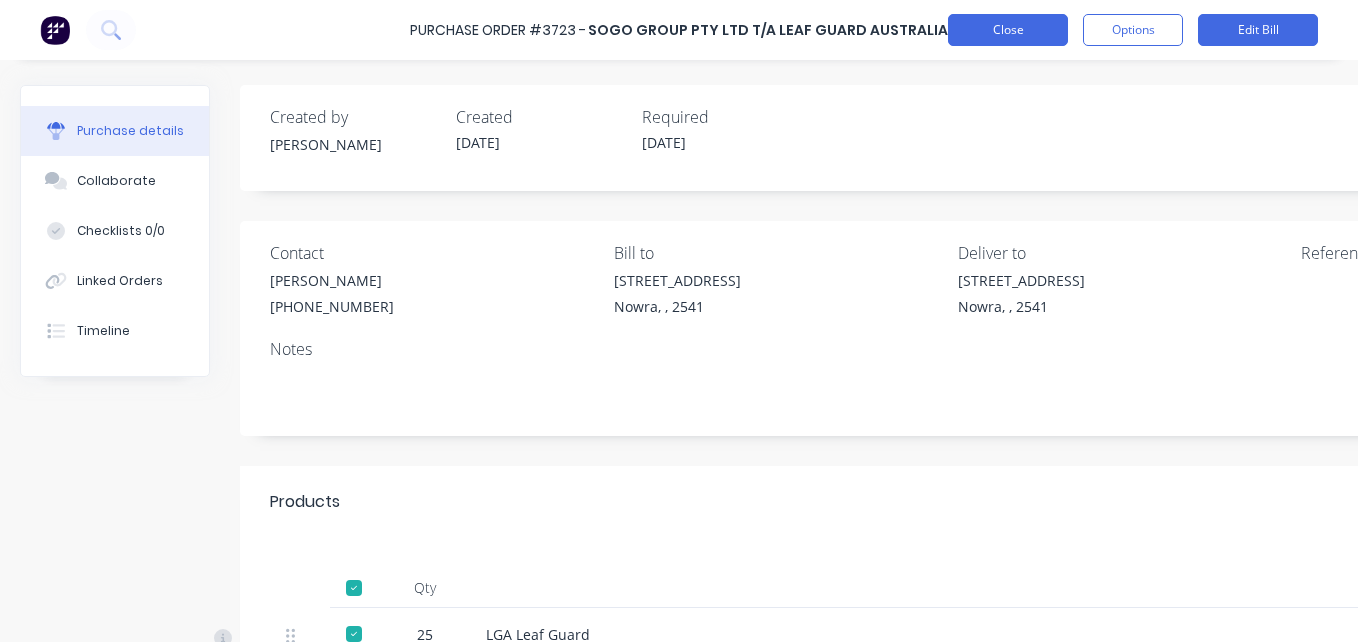 click on "Close" at bounding box center [1008, 30] 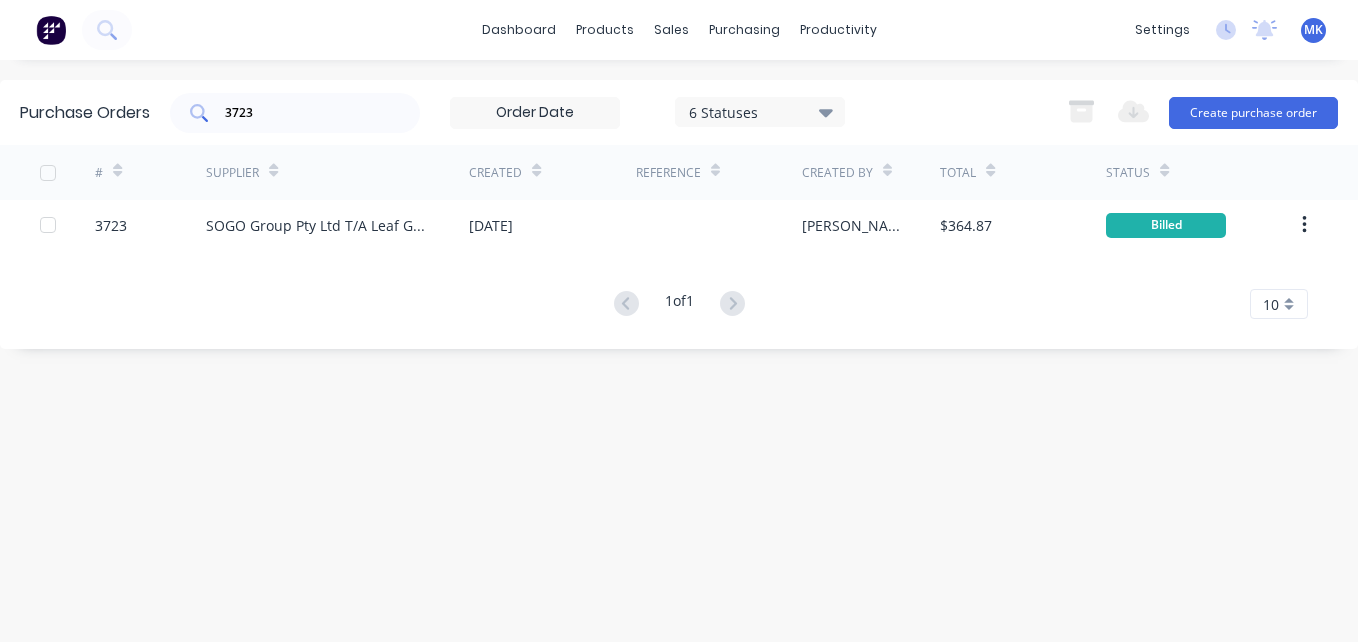 click on "3723" at bounding box center [295, 113] 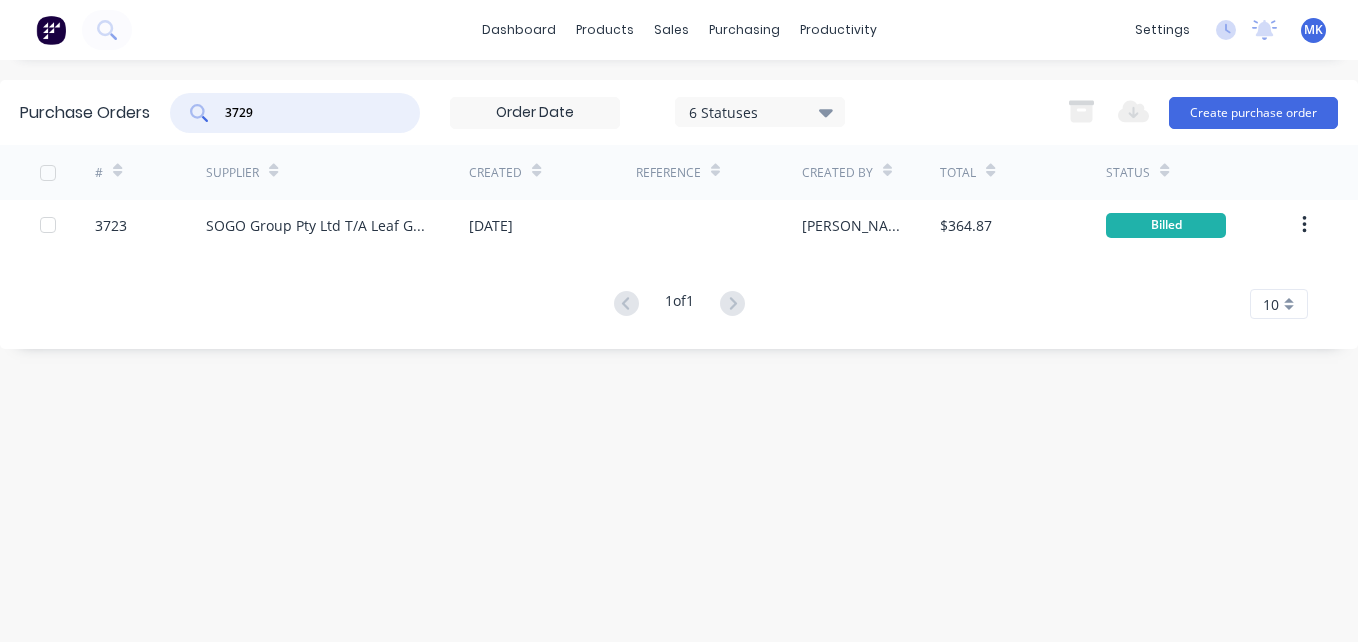 type on "3729" 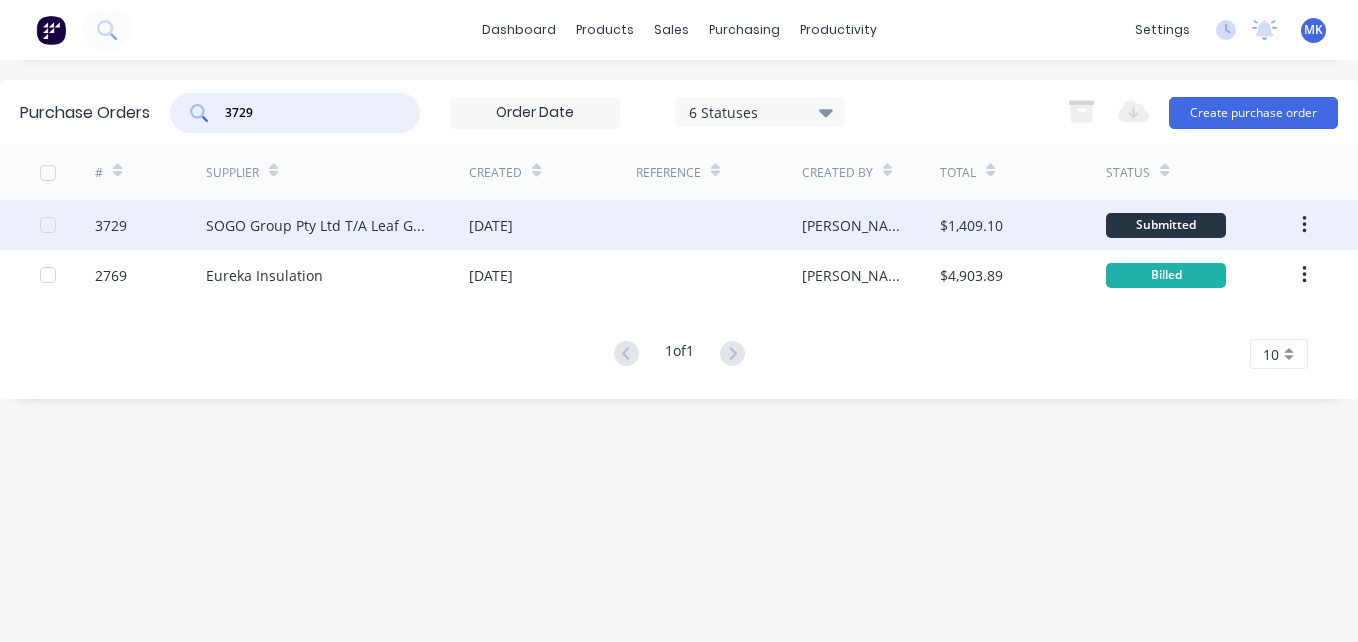 click on "SOGO Group Pty Ltd T/A Leaf Guard Australia" at bounding box center [337, 225] 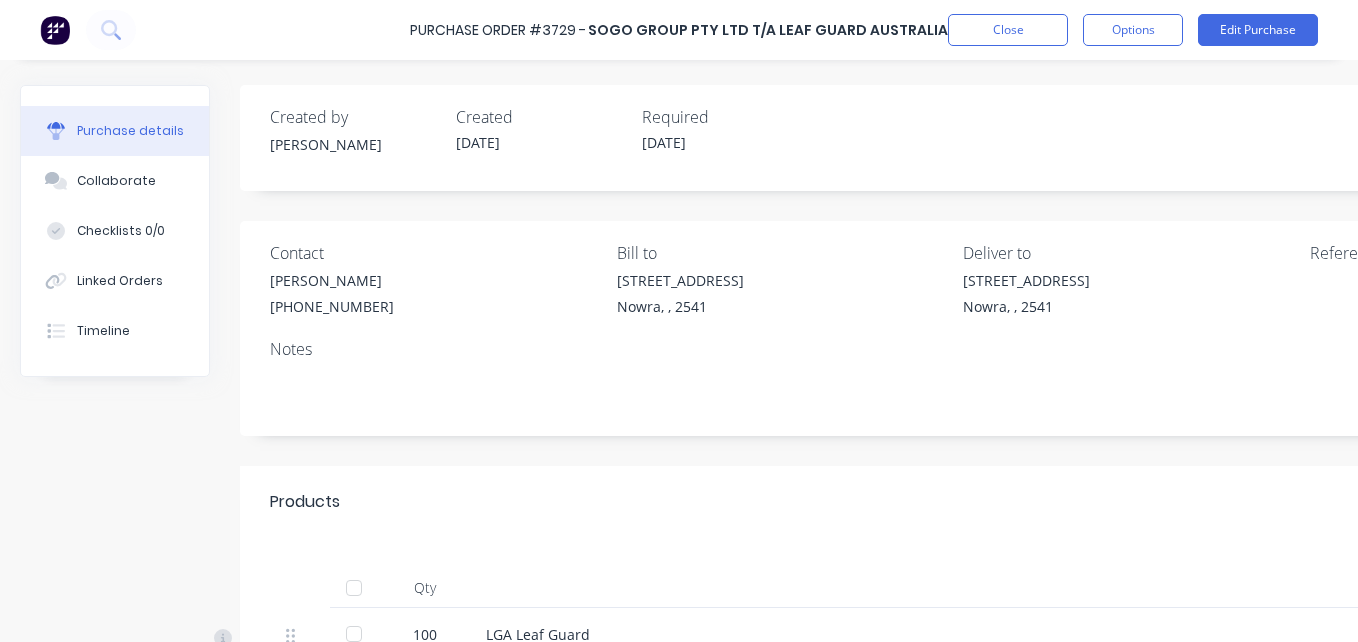 click at bounding box center (354, 588) 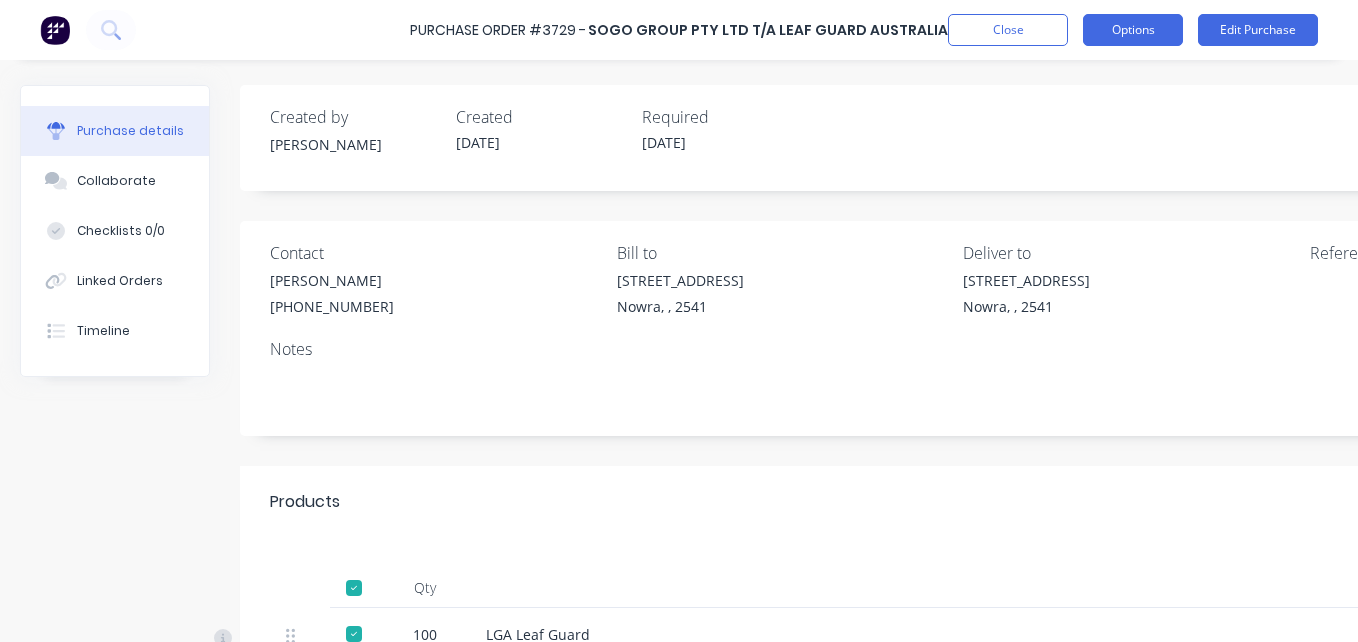 click on "Options" at bounding box center (1133, 30) 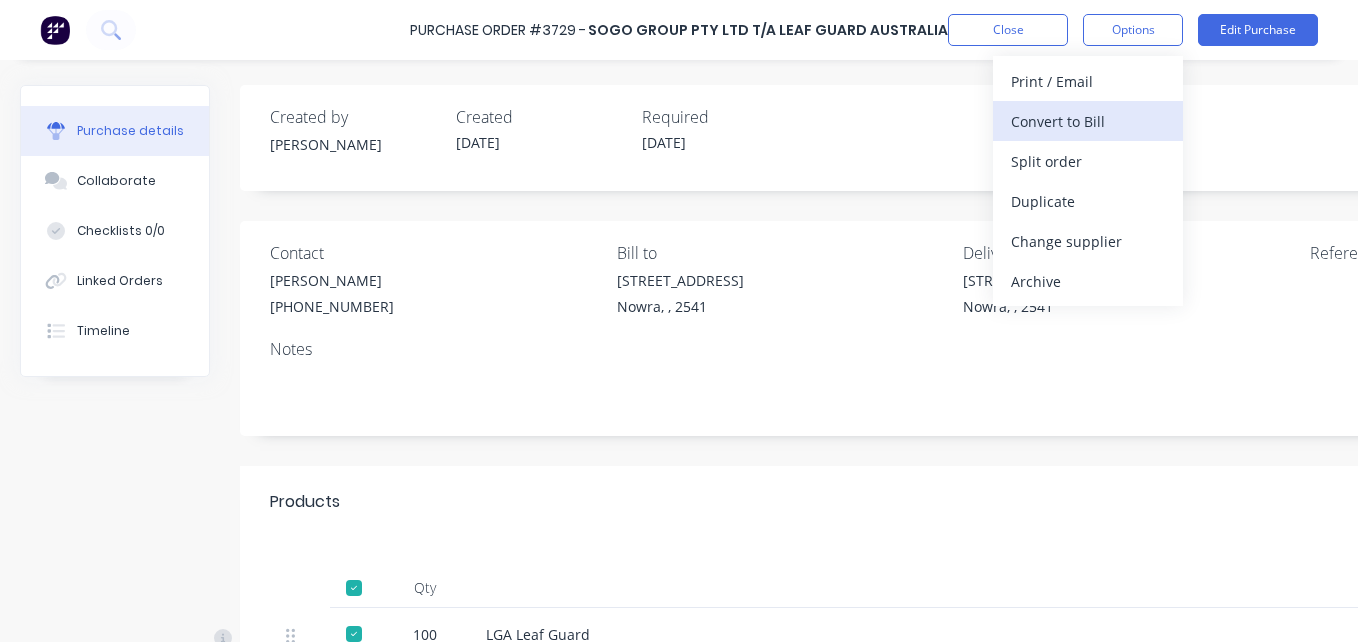 click on "Convert to Bill" at bounding box center (1088, 121) 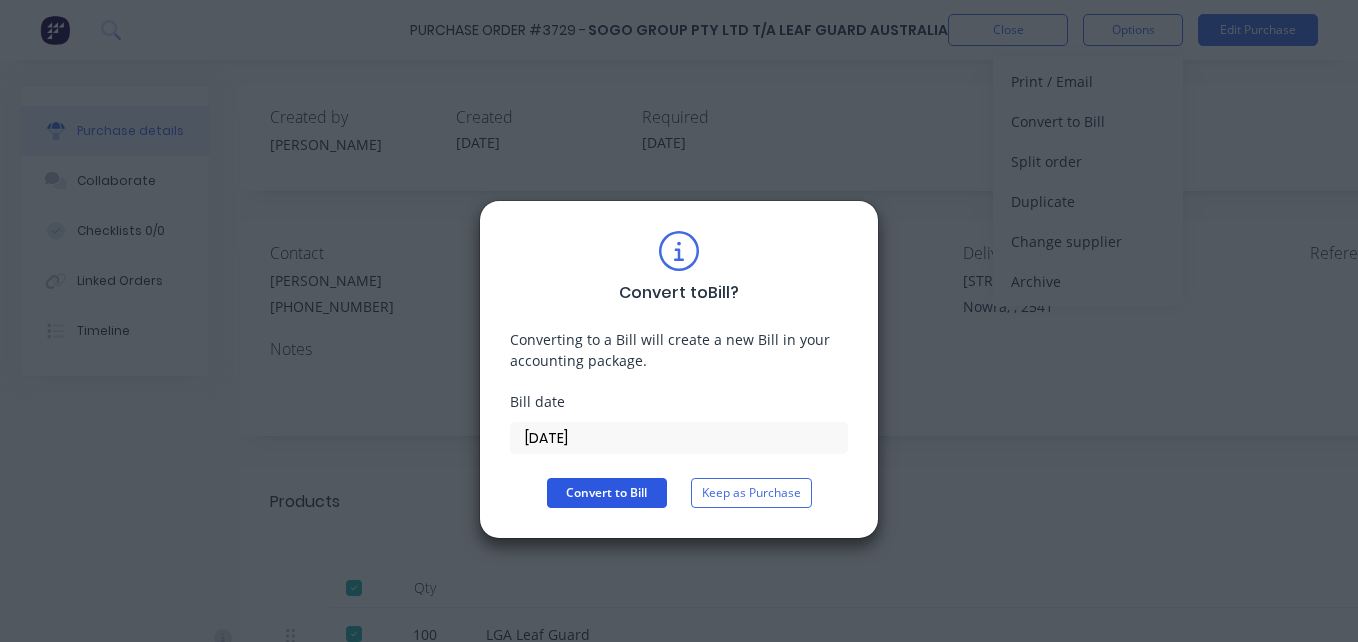 click on "Convert to Bill" at bounding box center (607, 493) 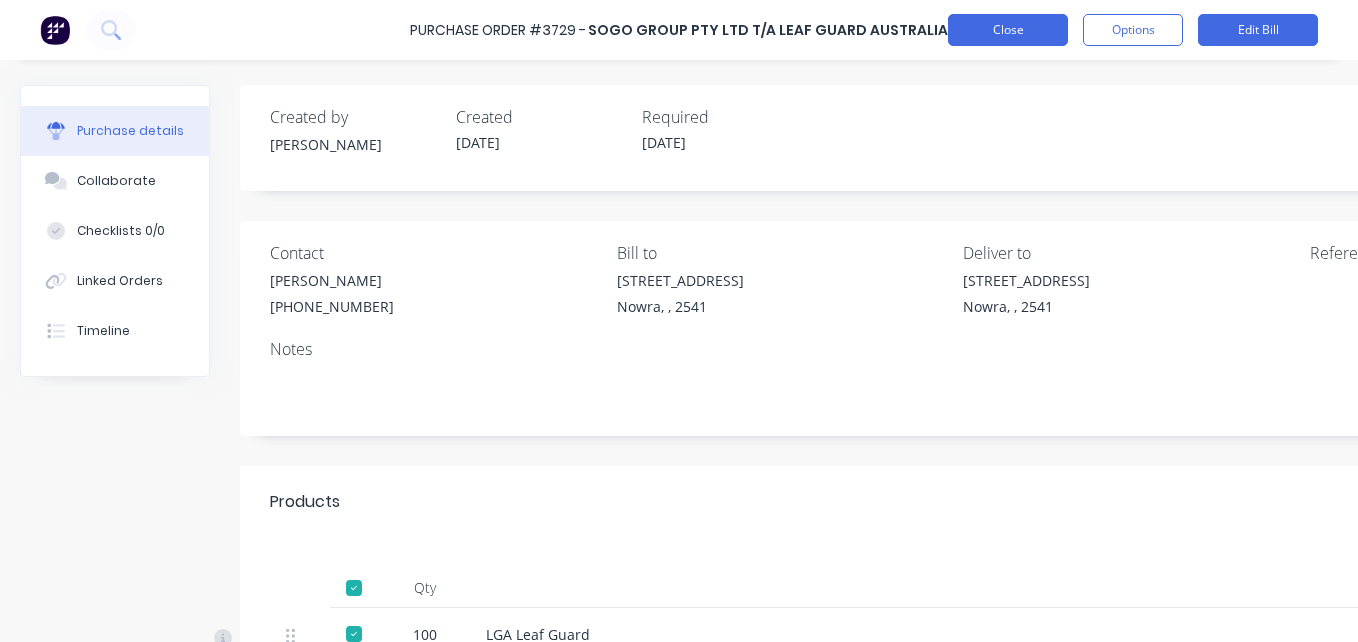 click on "Close" at bounding box center [1008, 30] 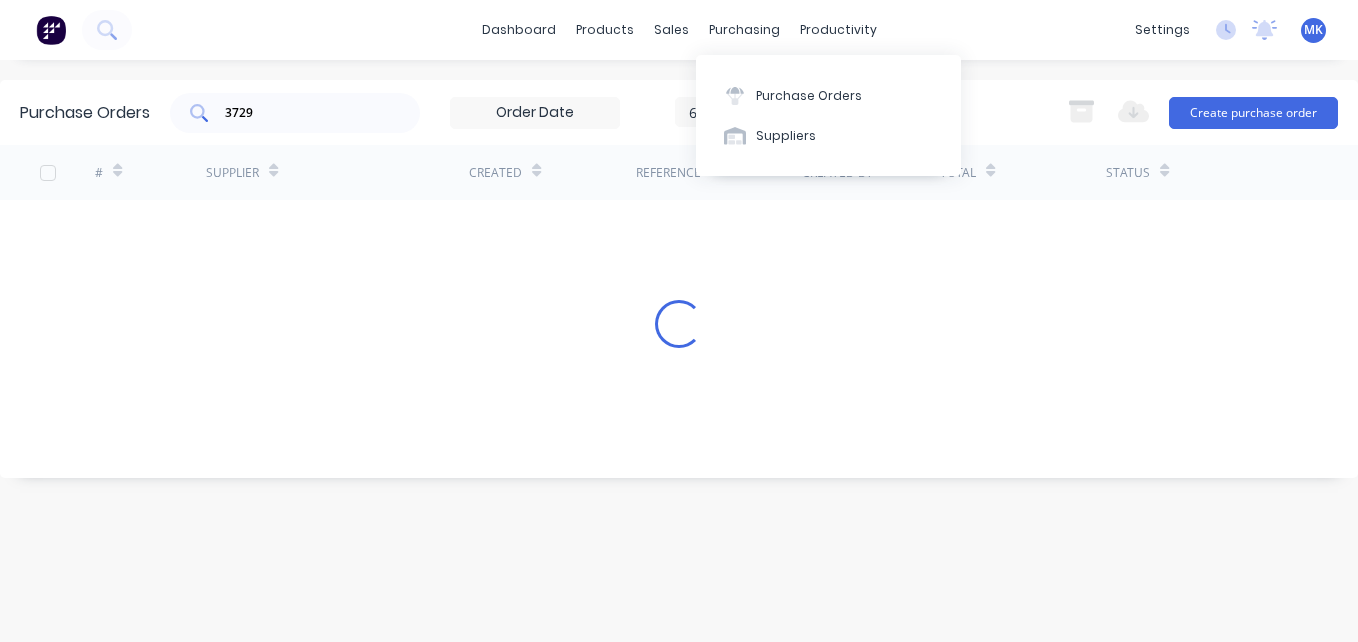 click on "3729" at bounding box center (306, 113) 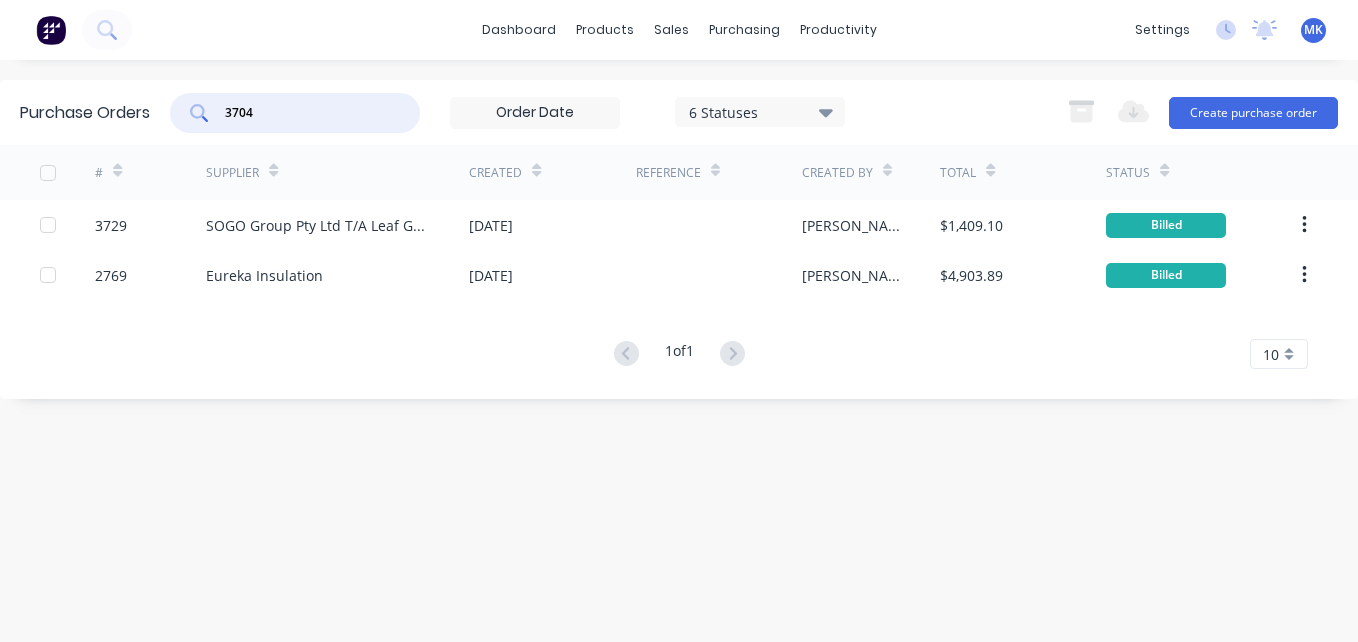 type on "3704" 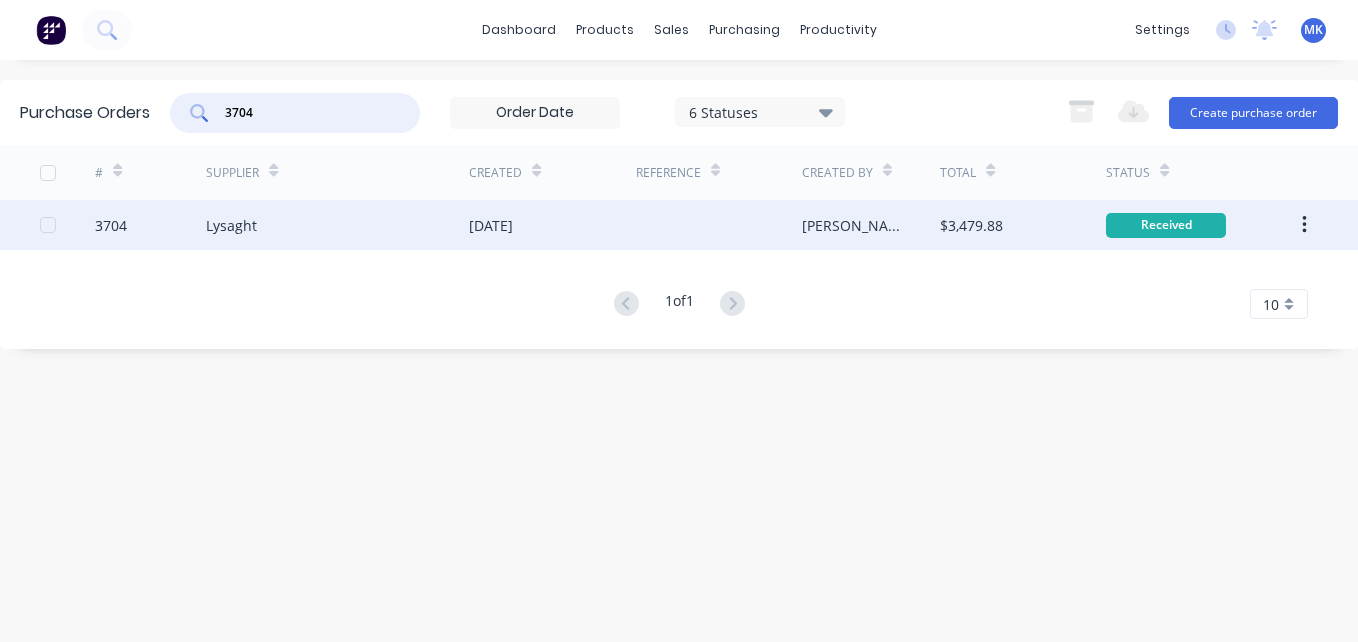 click on "$3,479.88" at bounding box center [971, 225] 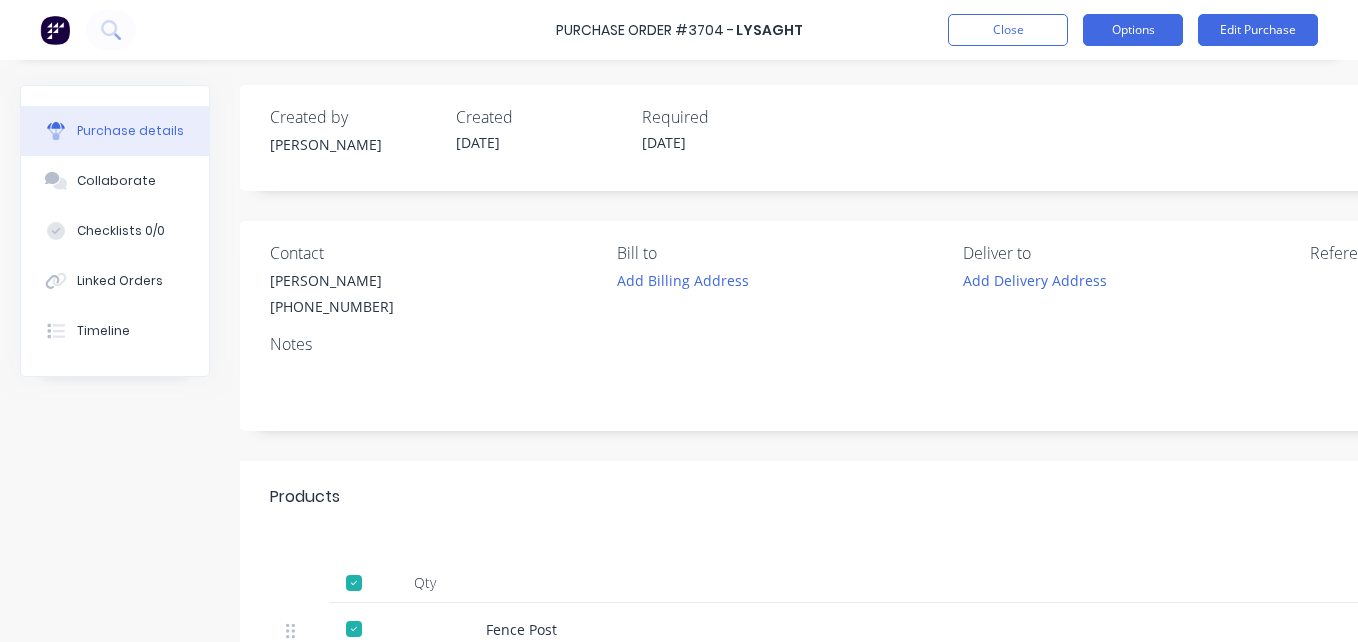 click on "Options" at bounding box center [1133, 30] 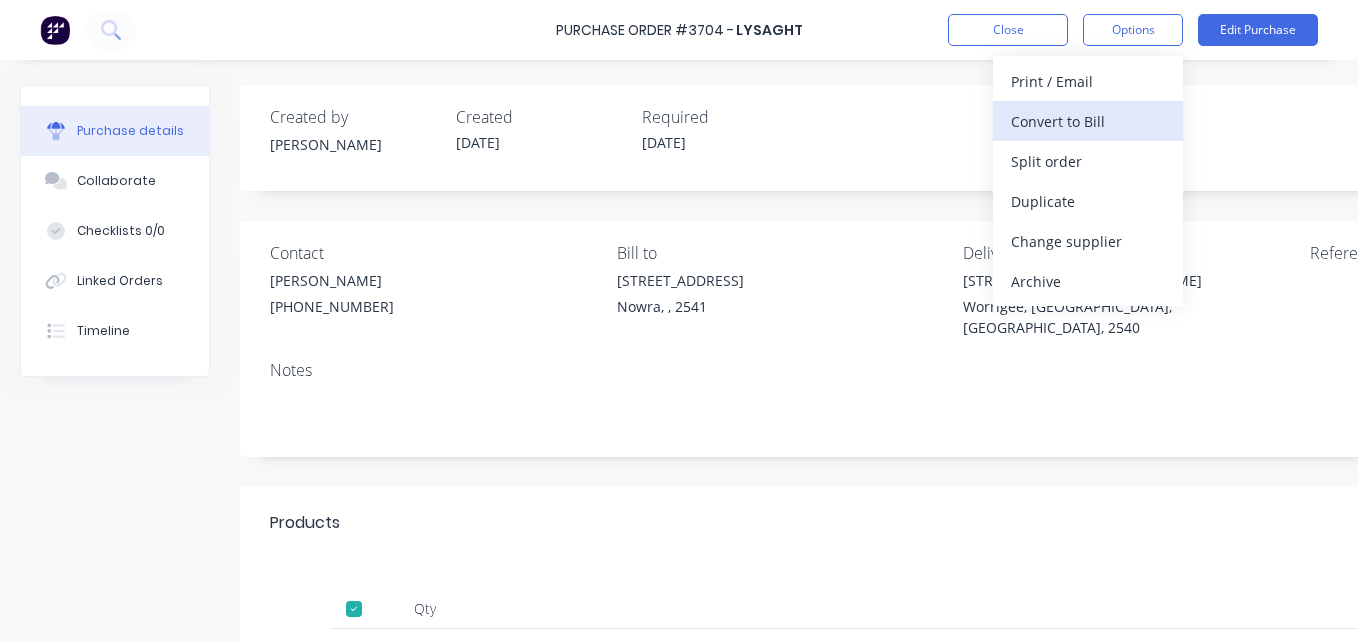click on "Convert to Bill" at bounding box center [1088, 121] 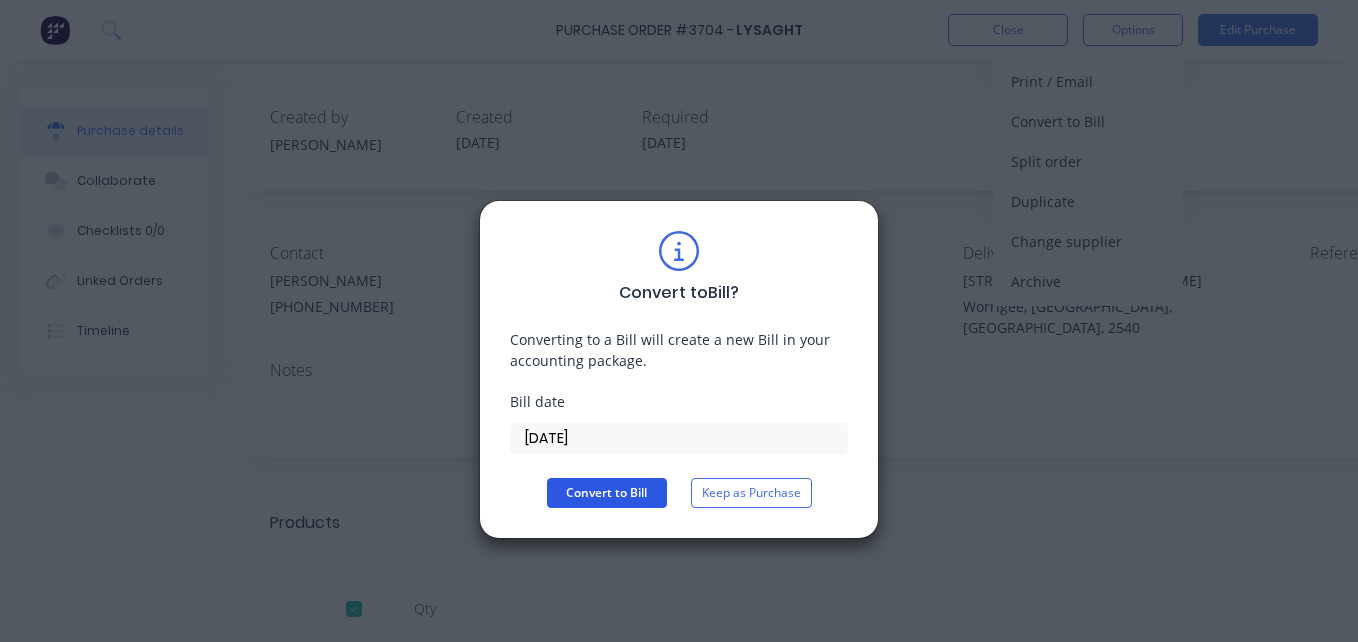 click on "Convert to Bill" at bounding box center [607, 493] 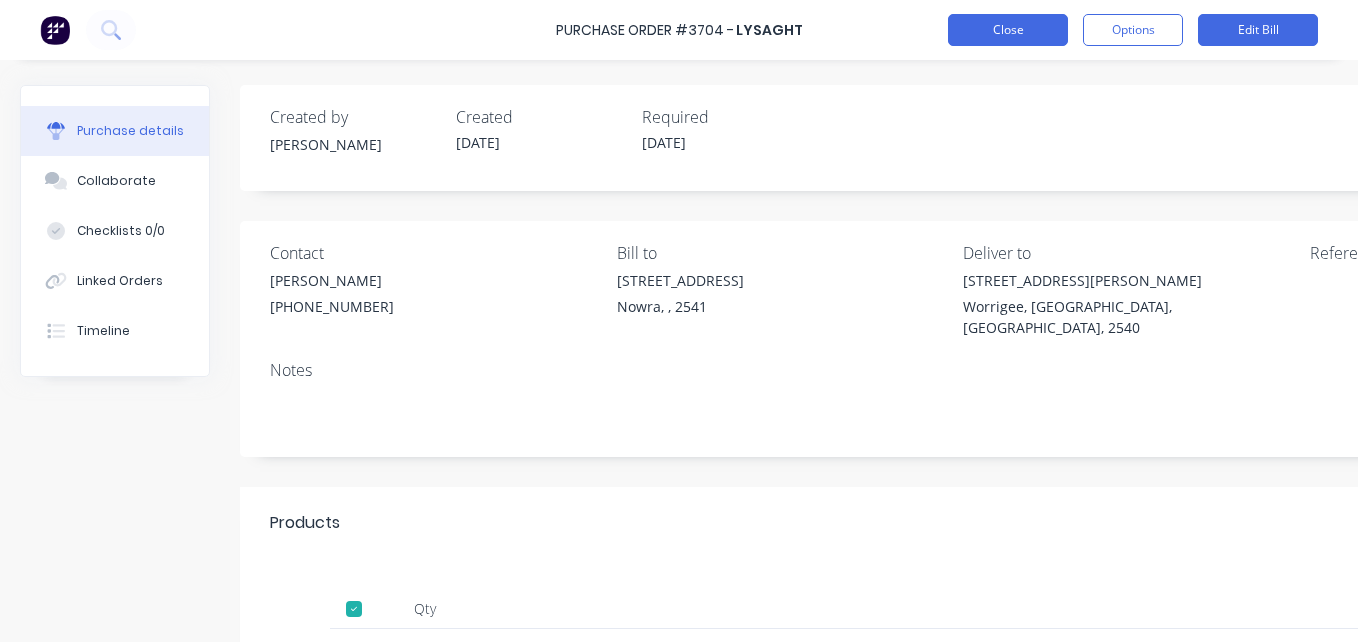 click on "Close" at bounding box center [1008, 30] 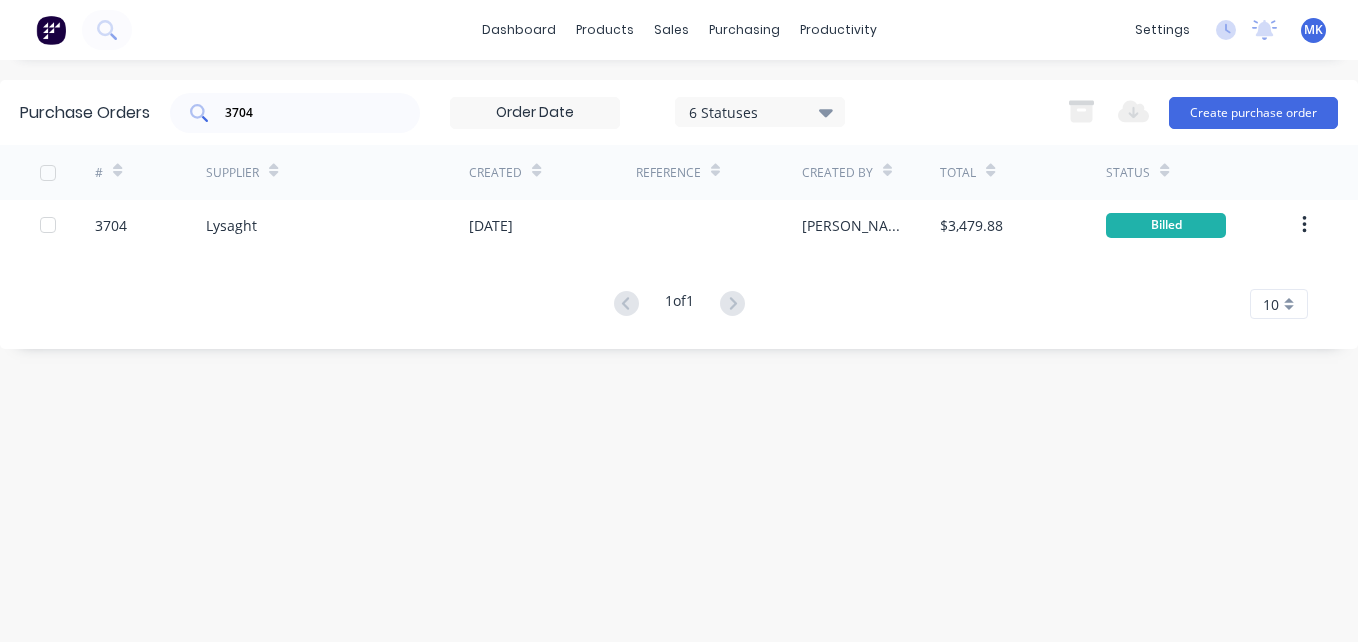 click on "3704" at bounding box center (306, 113) 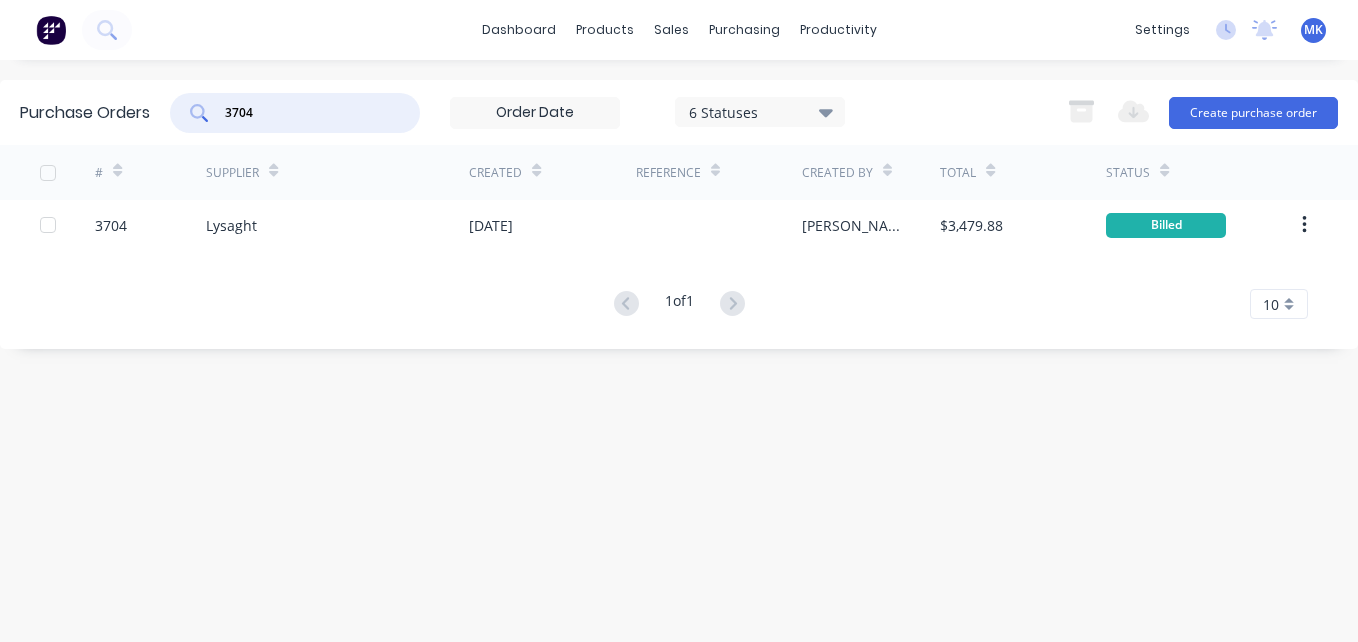 click on "3704" at bounding box center [306, 113] 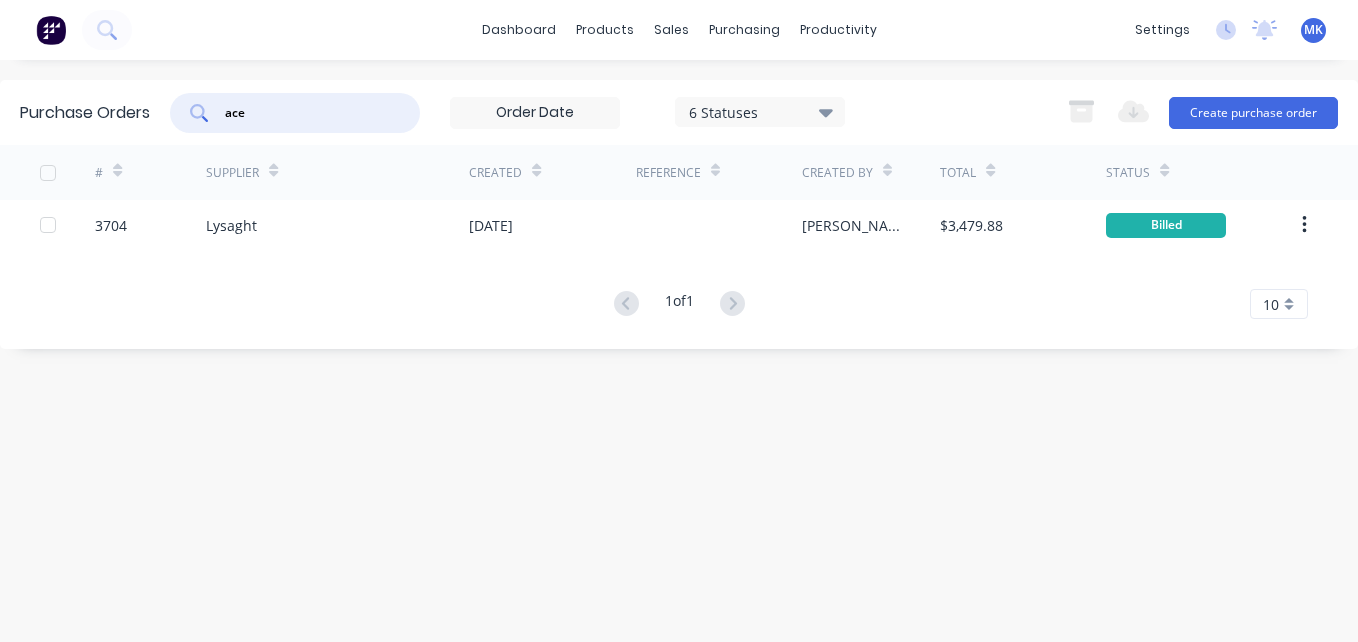 type on "ace" 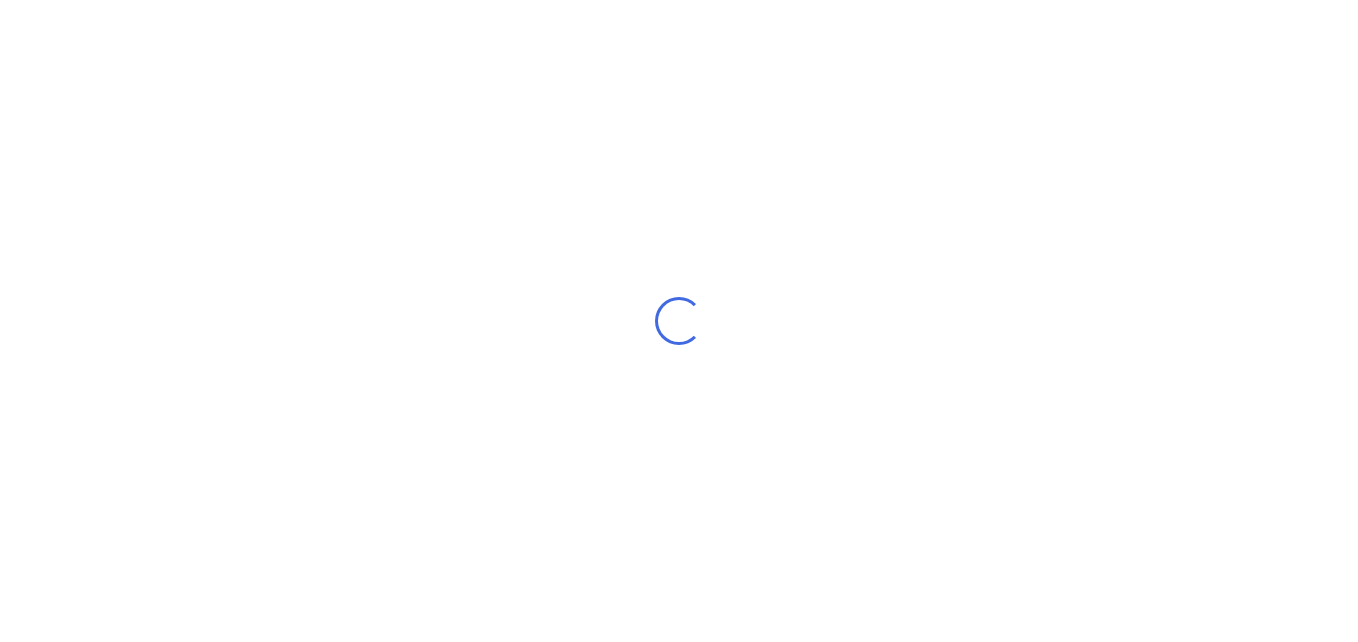scroll, scrollTop: 0, scrollLeft: 0, axis: both 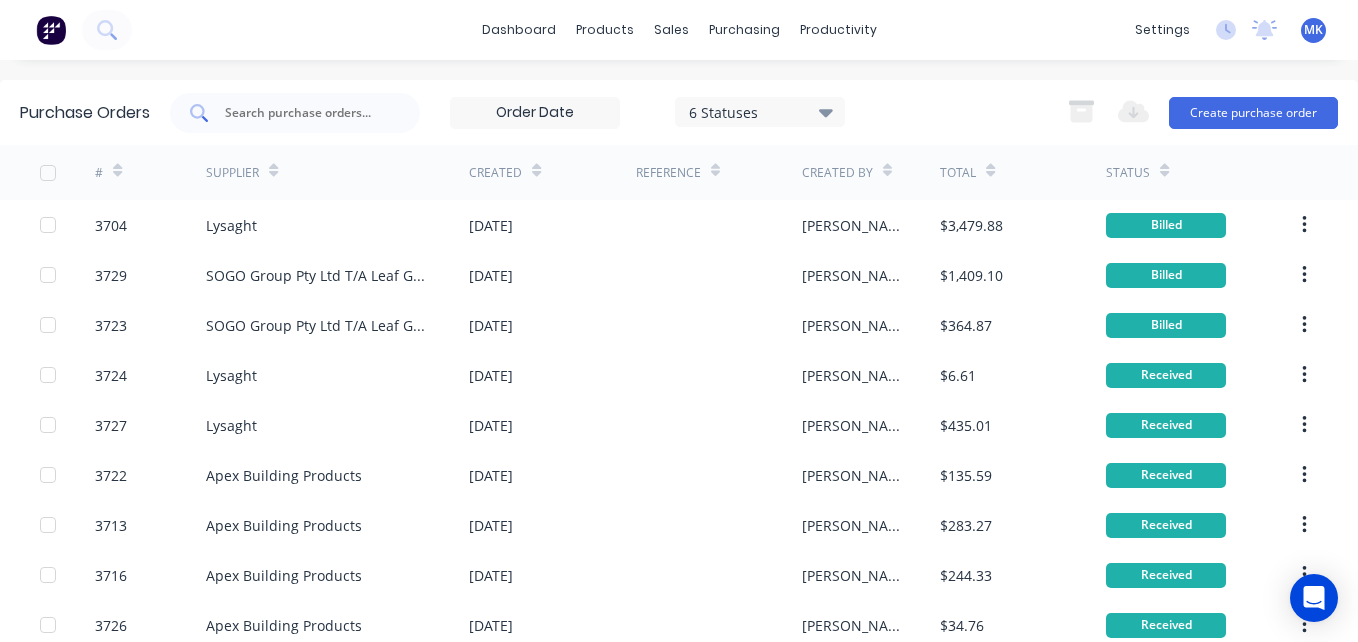 click at bounding box center [306, 113] 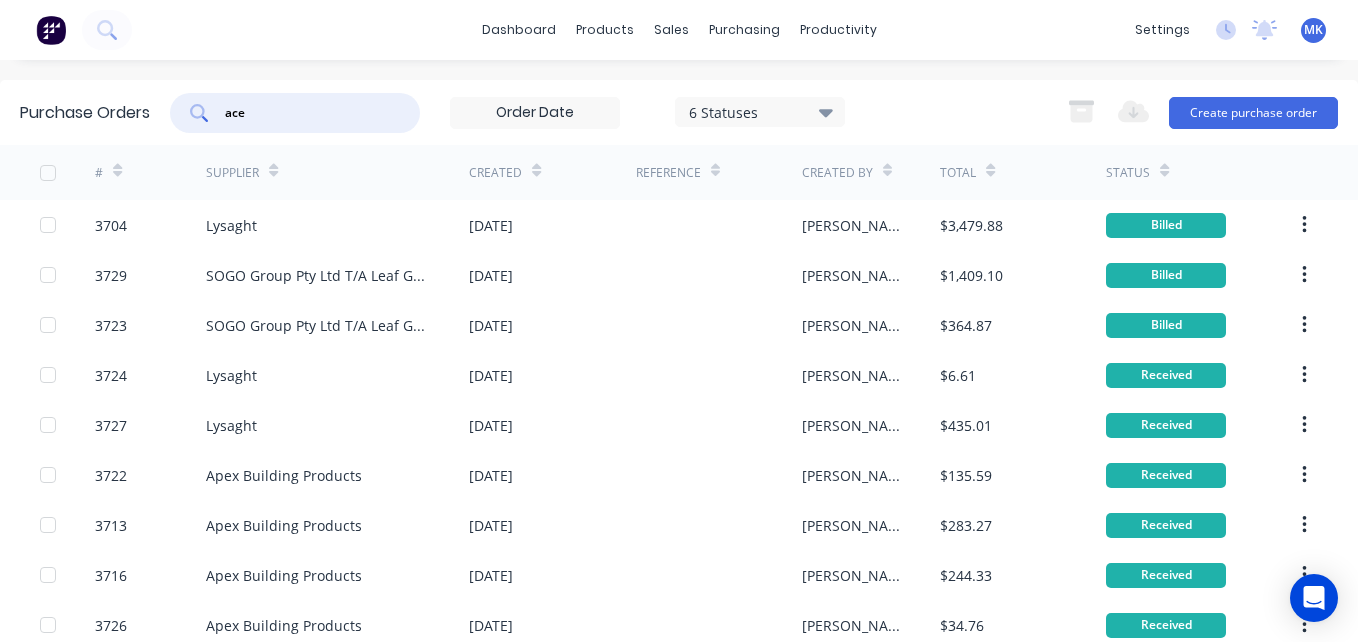 type on "ace" 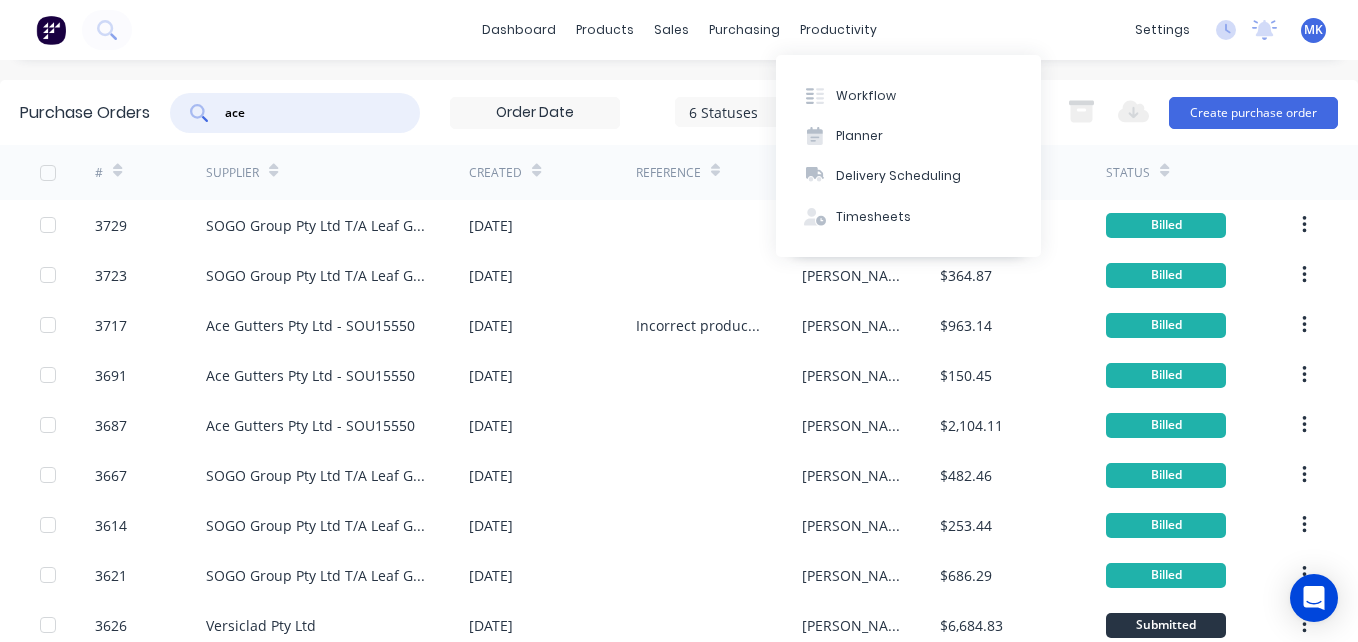click on "ace" at bounding box center (306, 113) 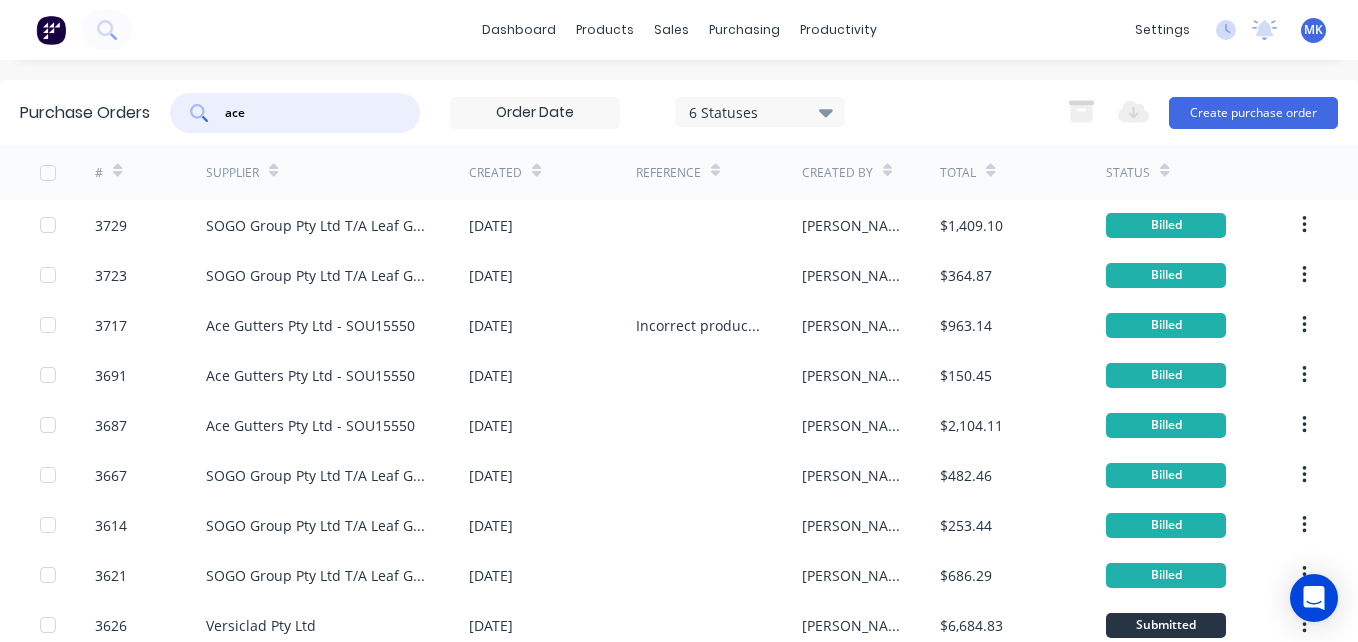 click on "ace" at bounding box center [306, 113] 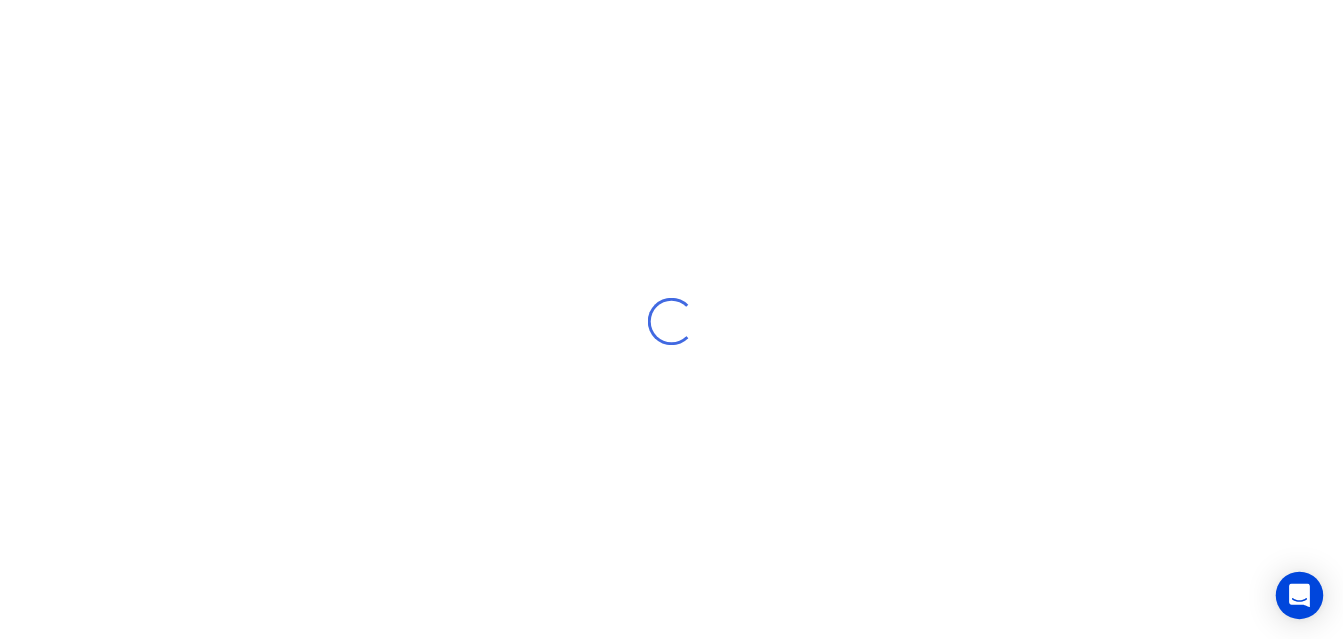 scroll, scrollTop: 0, scrollLeft: 0, axis: both 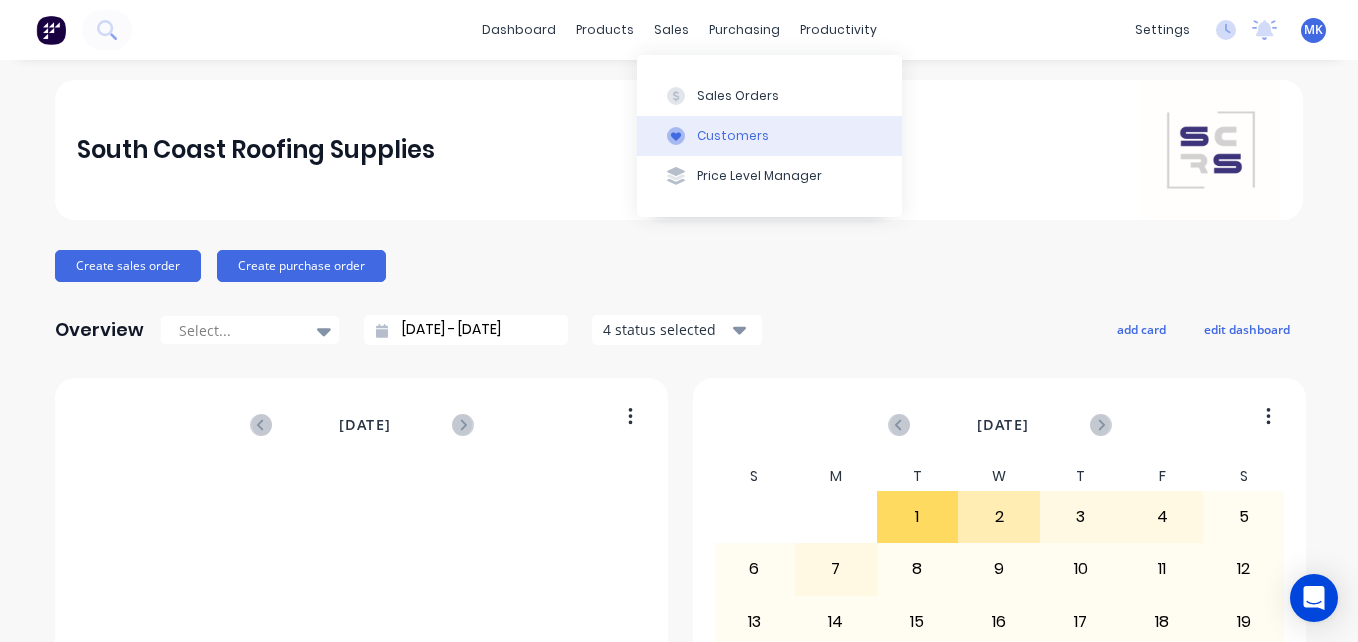 click on "Customers" at bounding box center [733, 136] 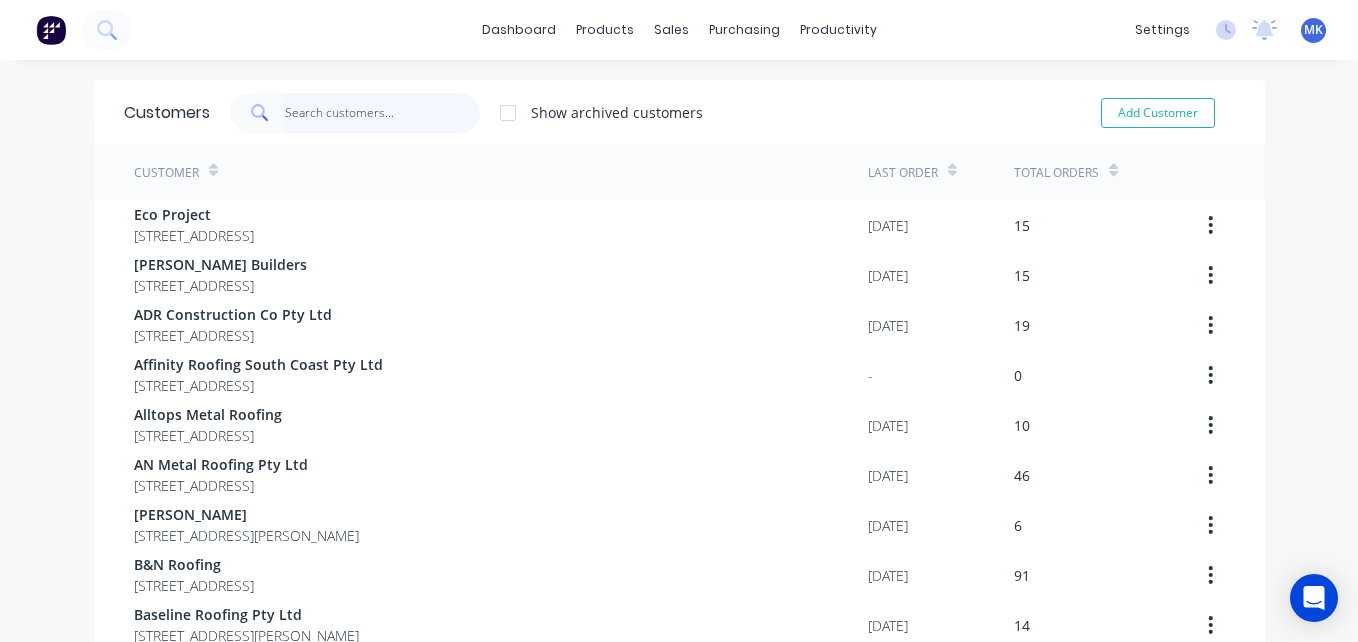 click at bounding box center [382, 113] 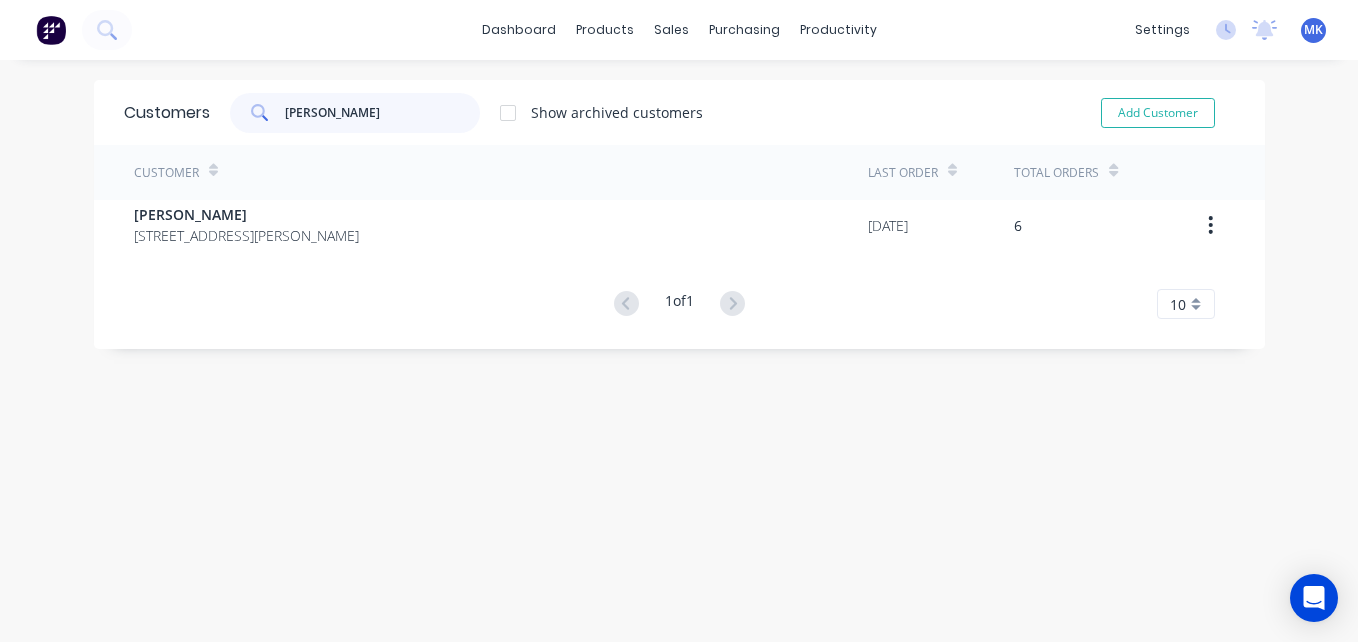 type on "[PERSON_NAME]" 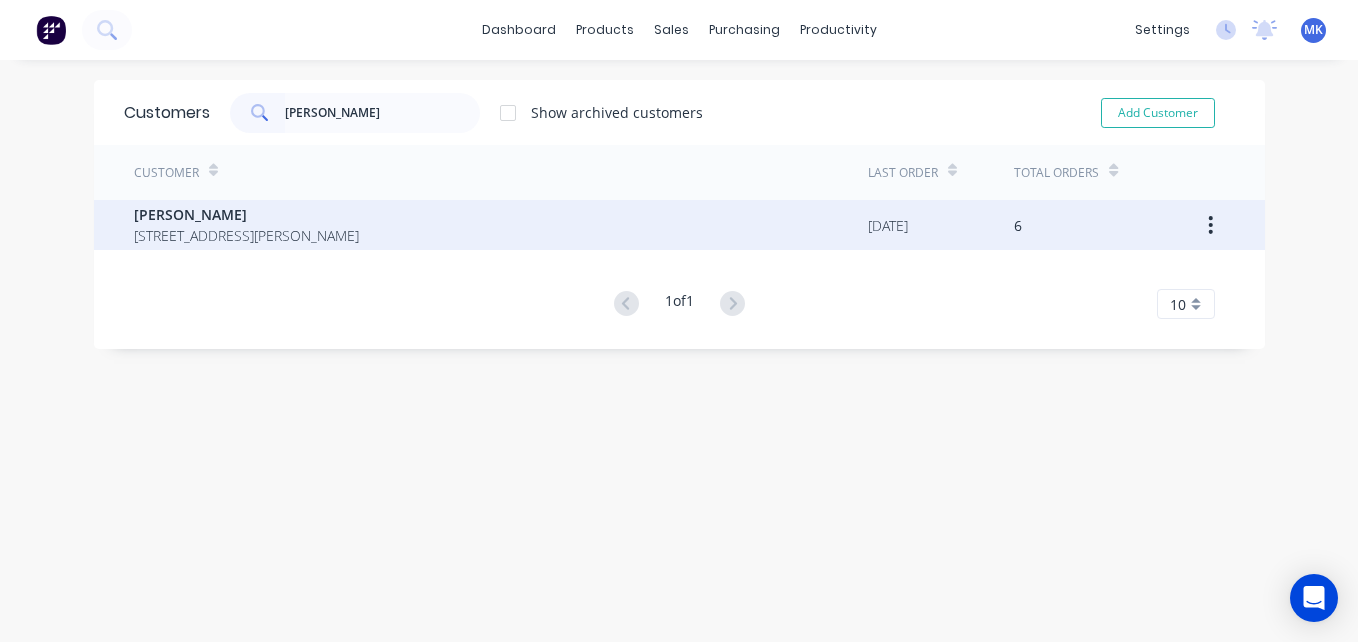 click on "[STREET_ADDRESS][PERSON_NAME]" at bounding box center (246, 235) 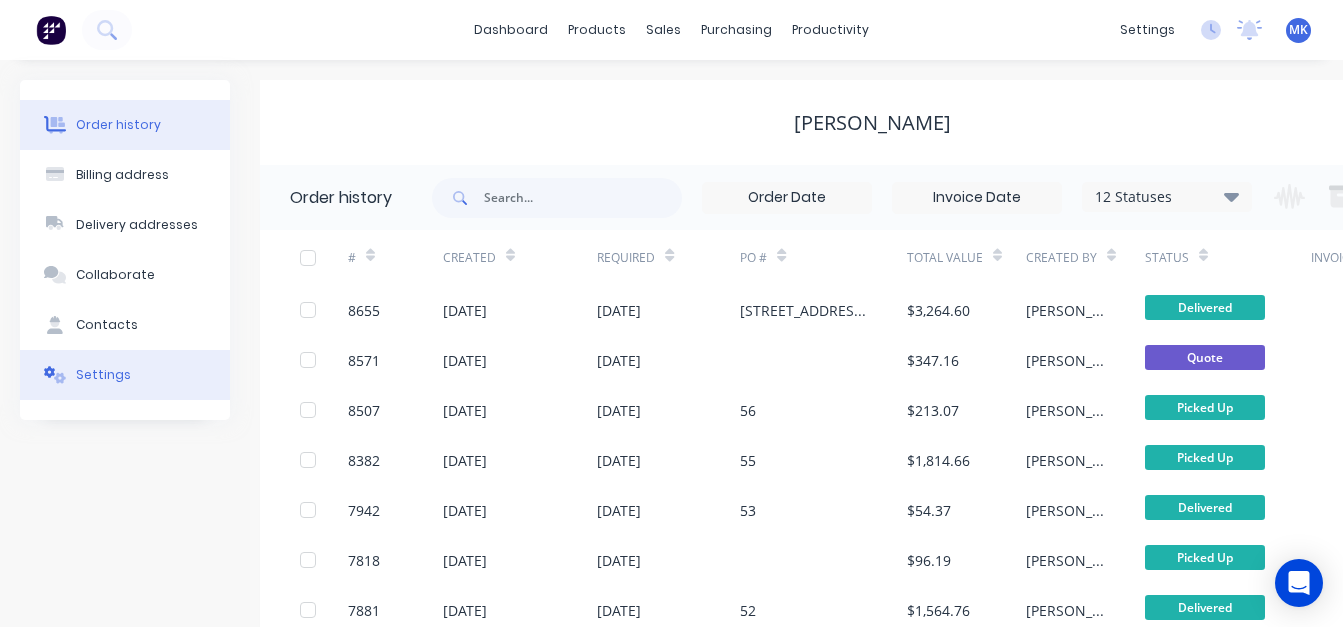 click on "Settings" at bounding box center (125, 375) 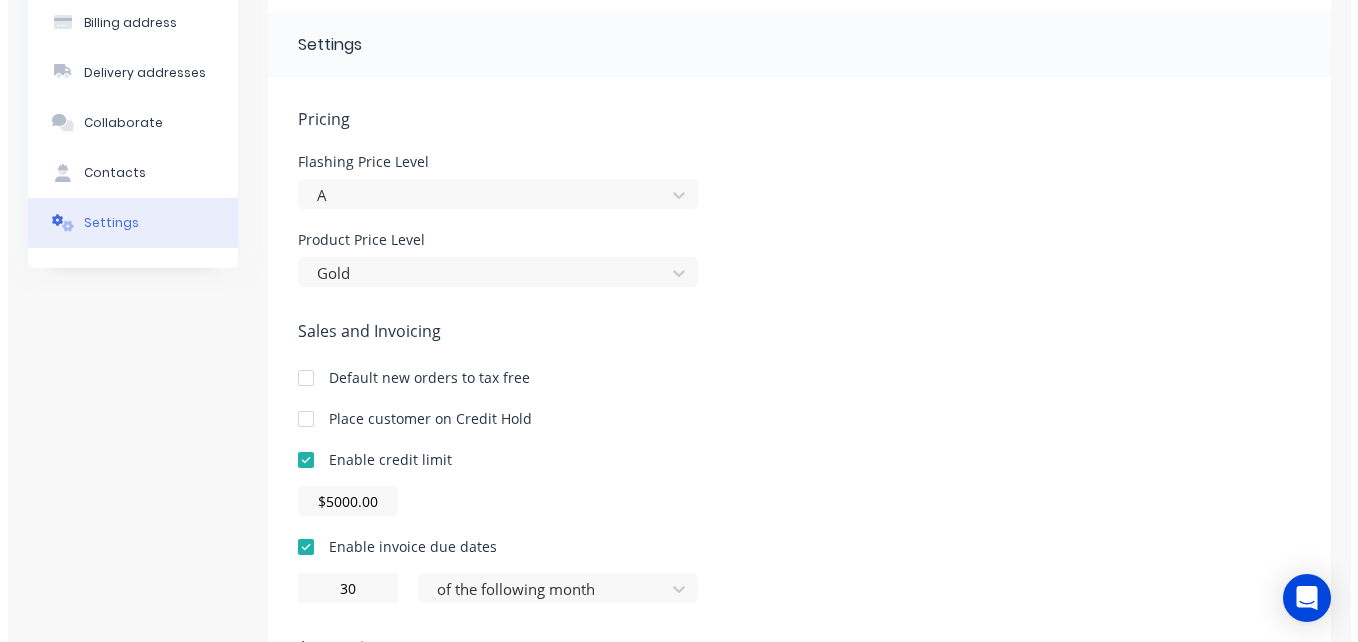 scroll, scrollTop: 0, scrollLeft: 0, axis: both 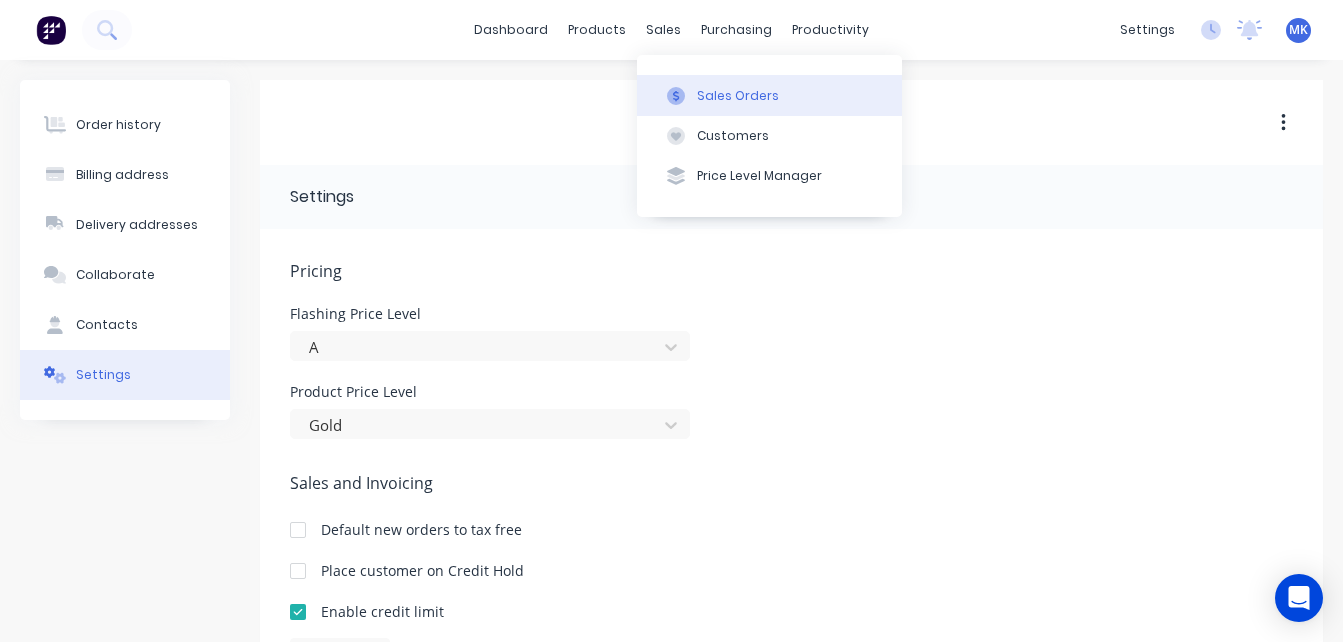 click on "Sales Orders" at bounding box center (738, 96) 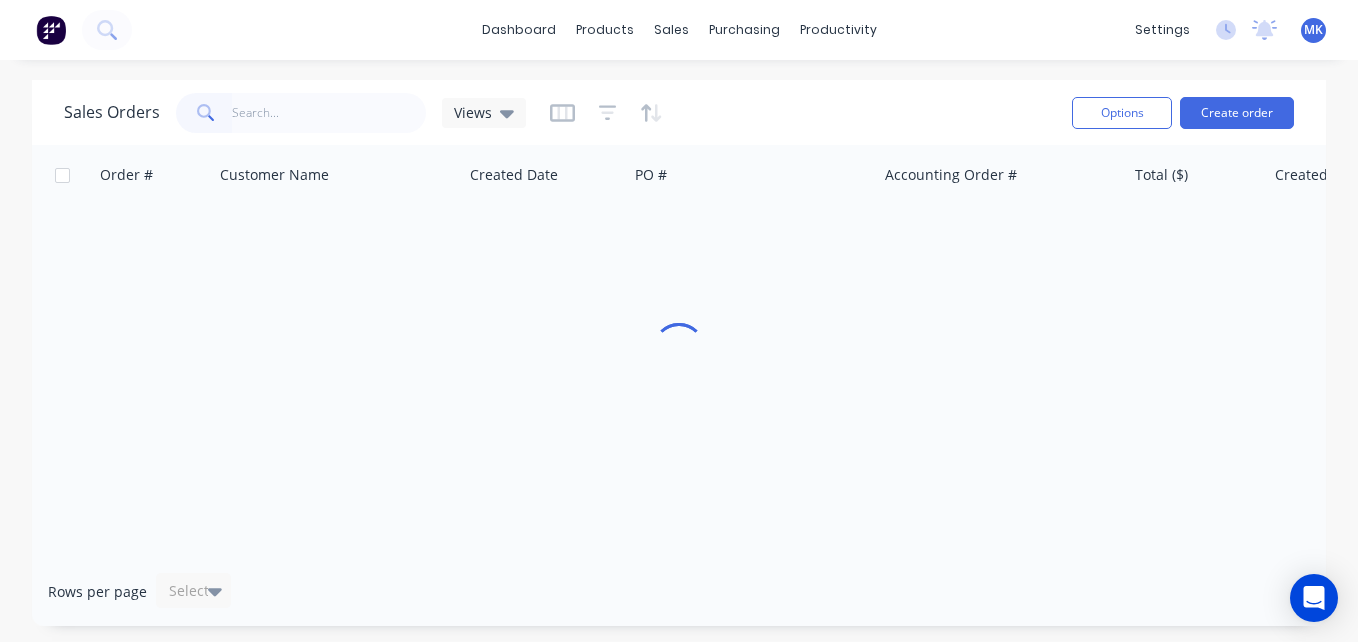 click at bounding box center (329, 113) 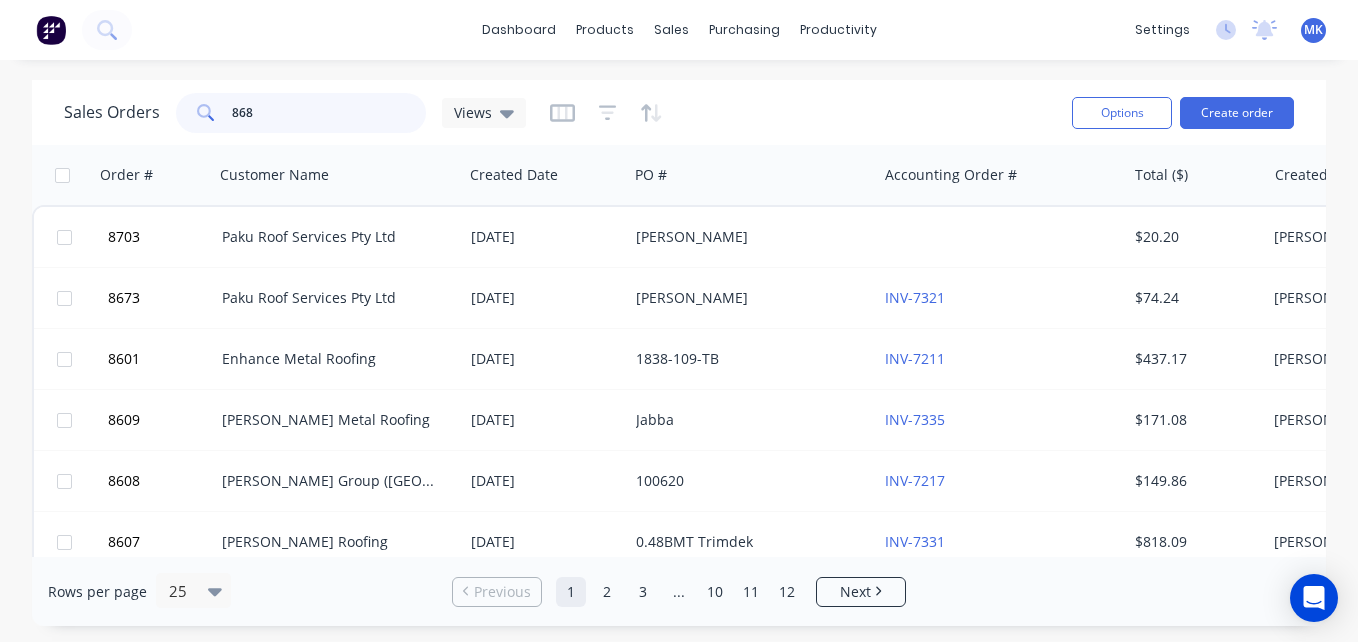 type on "868" 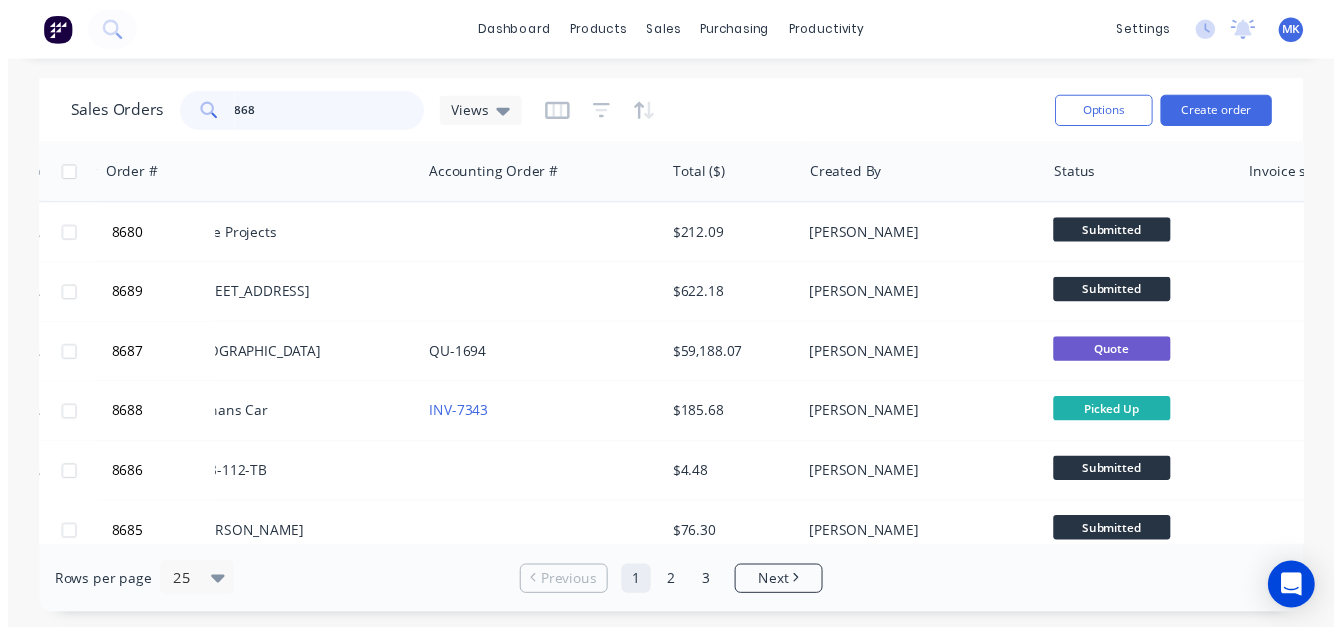 scroll, scrollTop: 0, scrollLeft: 489, axis: horizontal 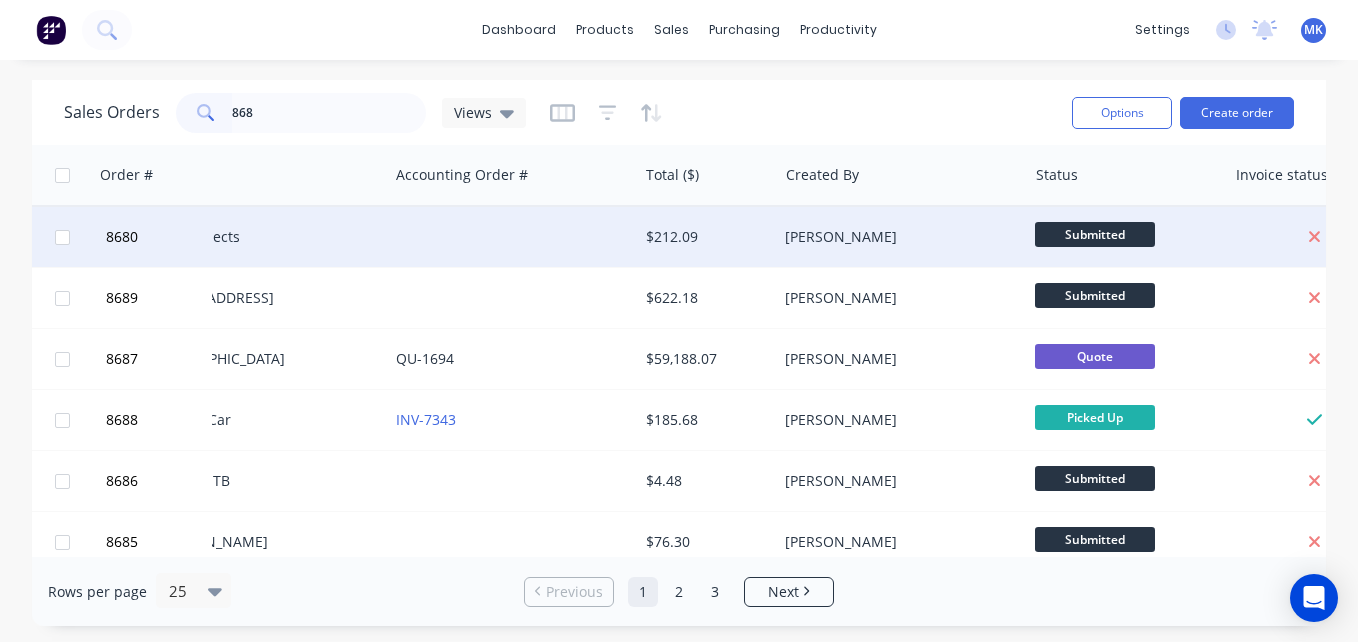 click on "[PERSON_NAME]" at bounding box center [901, 237] 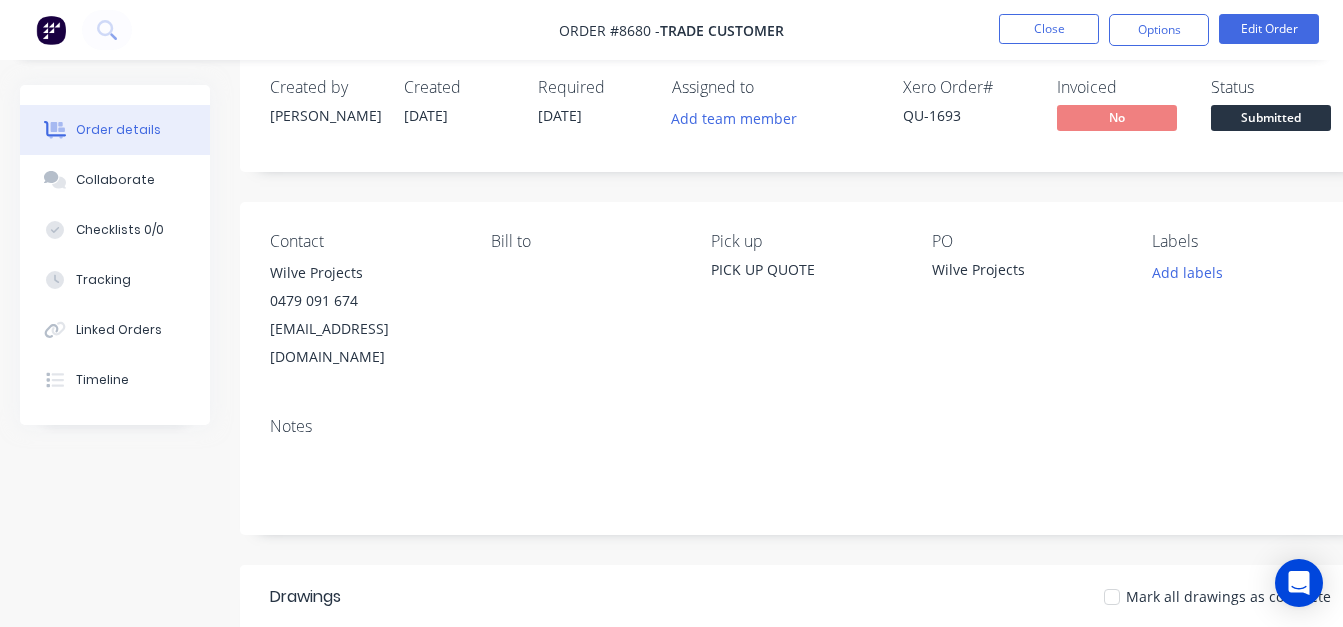 scroll, scrollTop: 17, scrollLeft: 0, axis: vertical 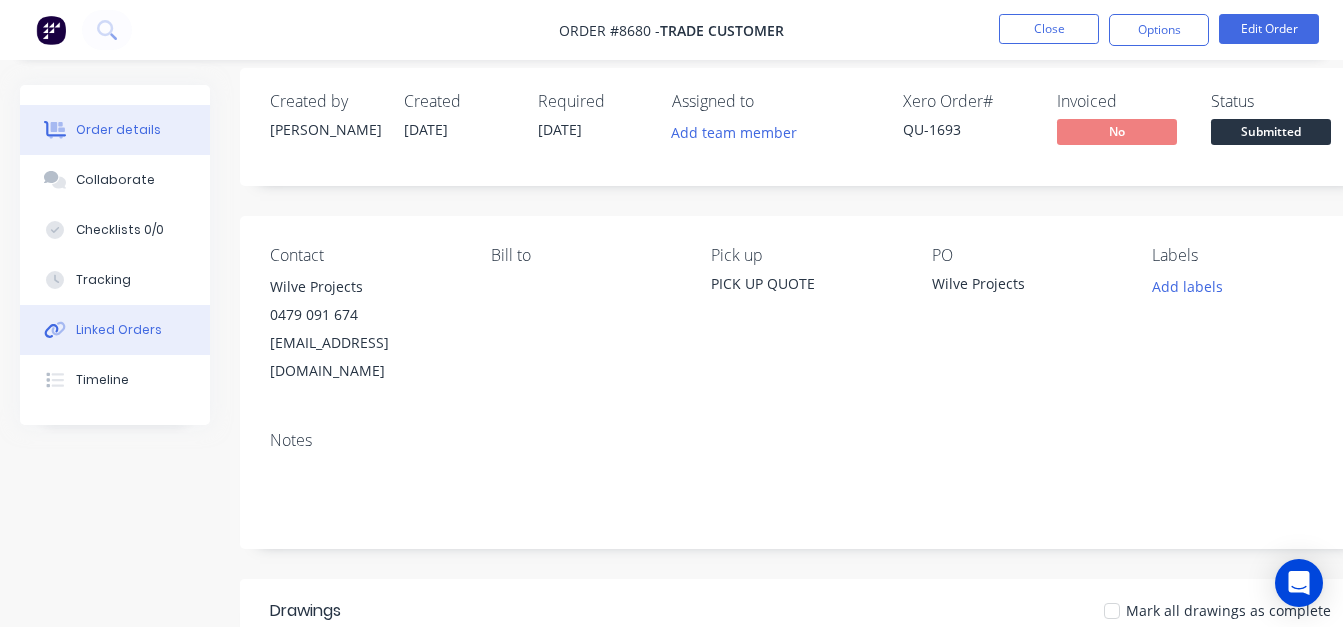 click on "Linked Orders" at bounding box center [119, 330] 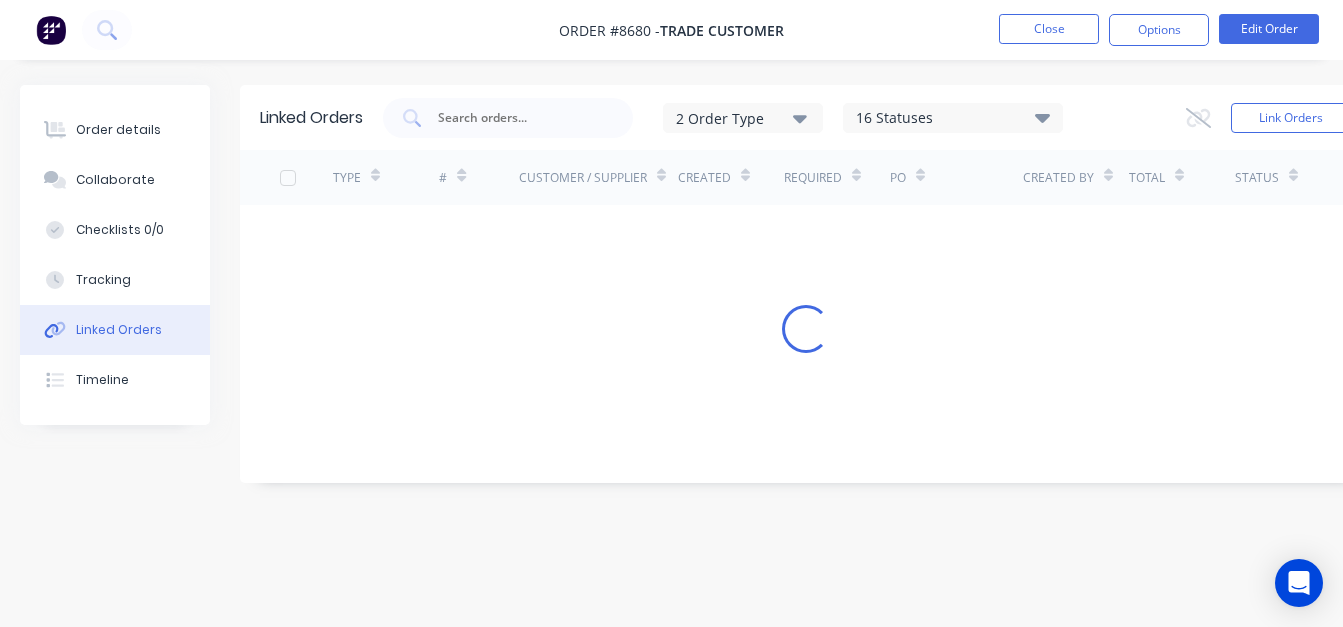 scroll, scrollTop: 15, scrollLeft: 0, axis: vertical 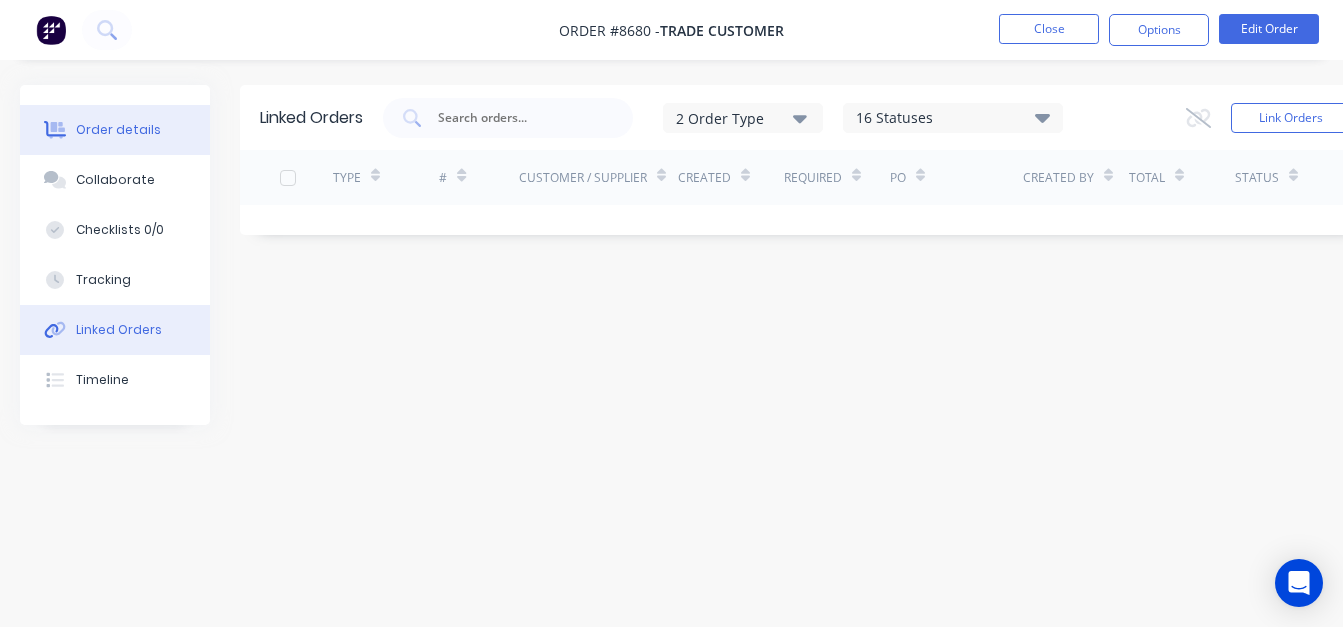 click on "Order details" at bounding box center (115, 130) 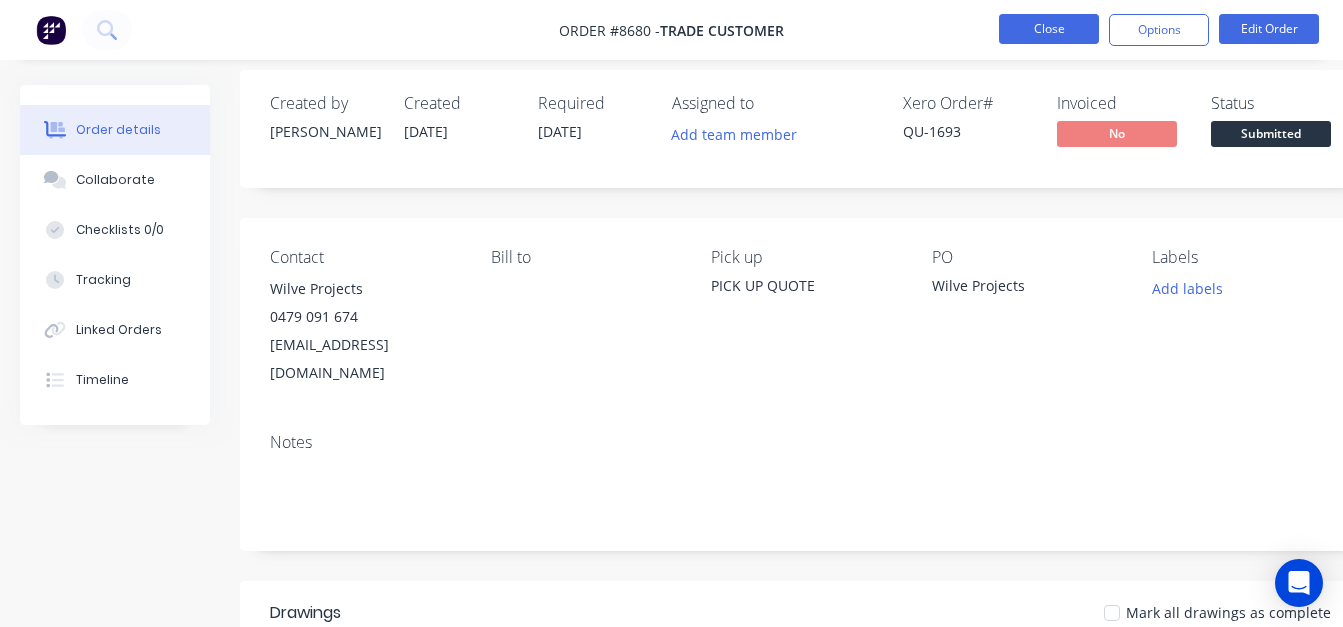 click on "Close" at bounding box center (1049, 29) 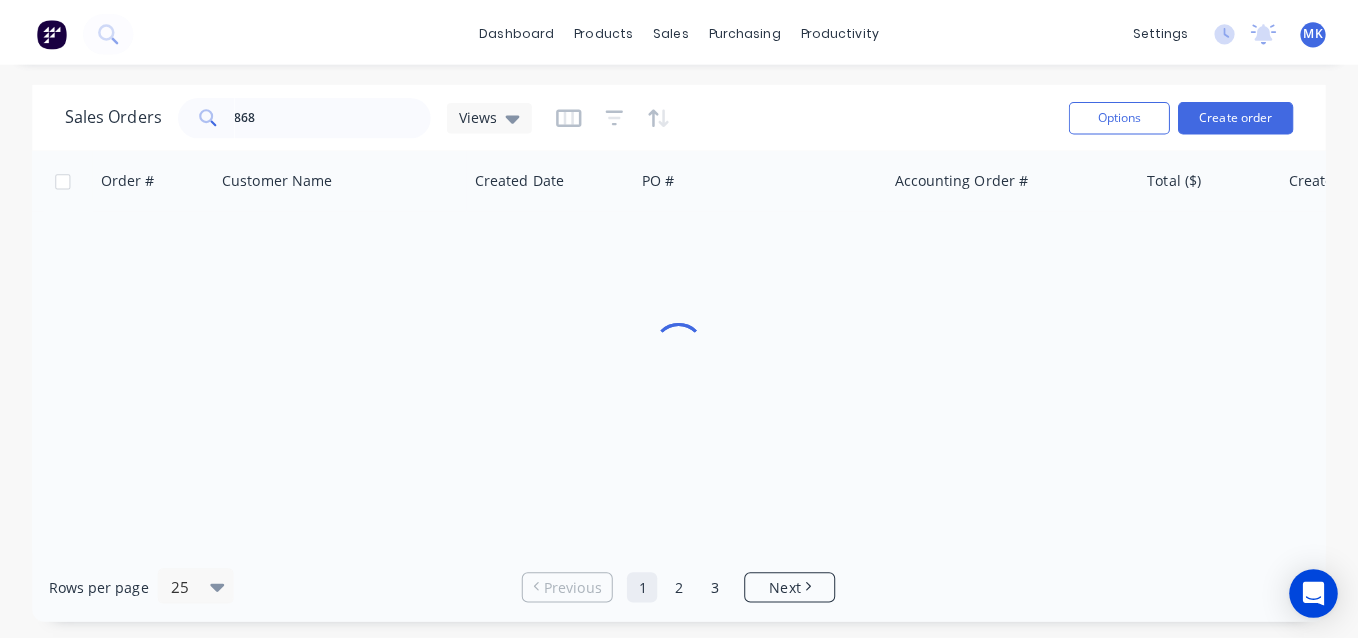 scroll, scrollTop: 0, scrollLeft: 0, axis: both 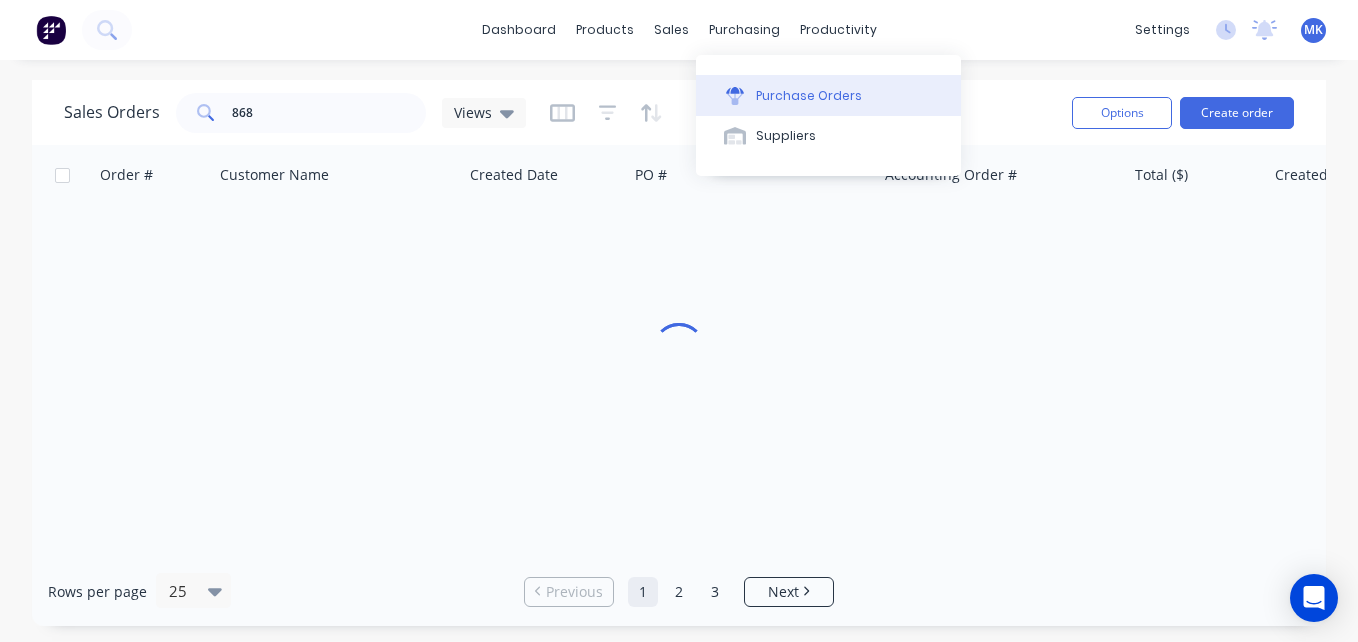 click on "Purchase Orders" at bounding box center [809, 96] 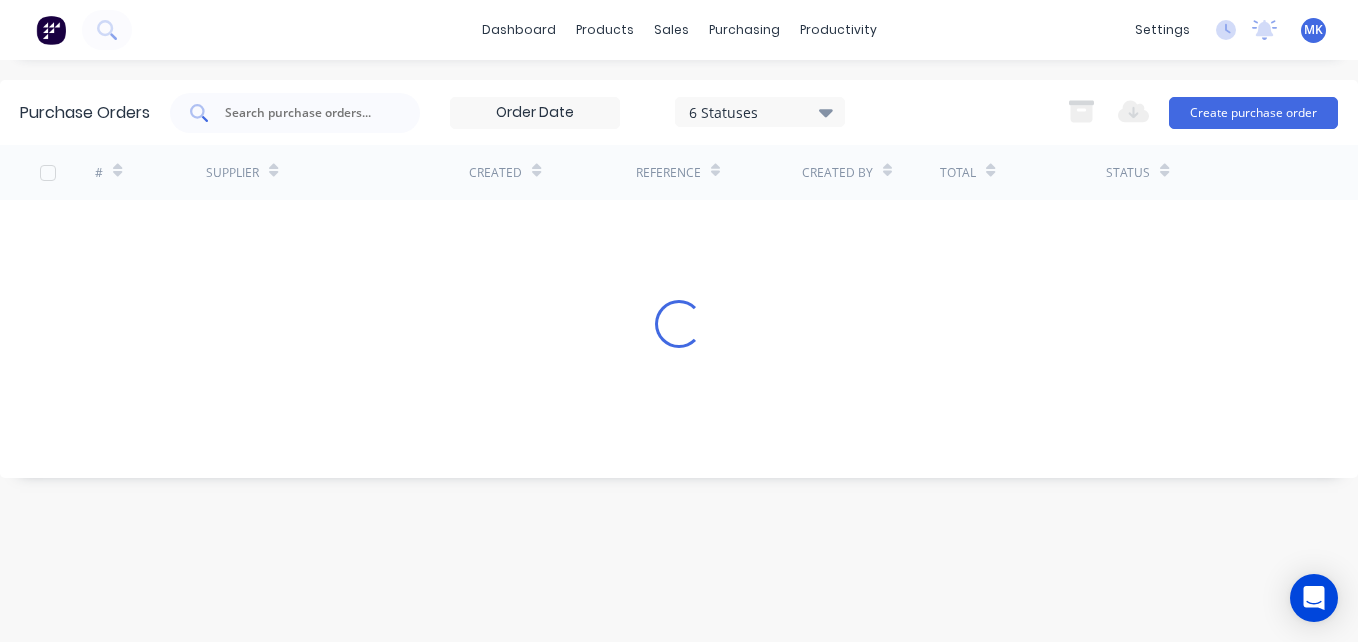 click at bounding box center (295, 113) 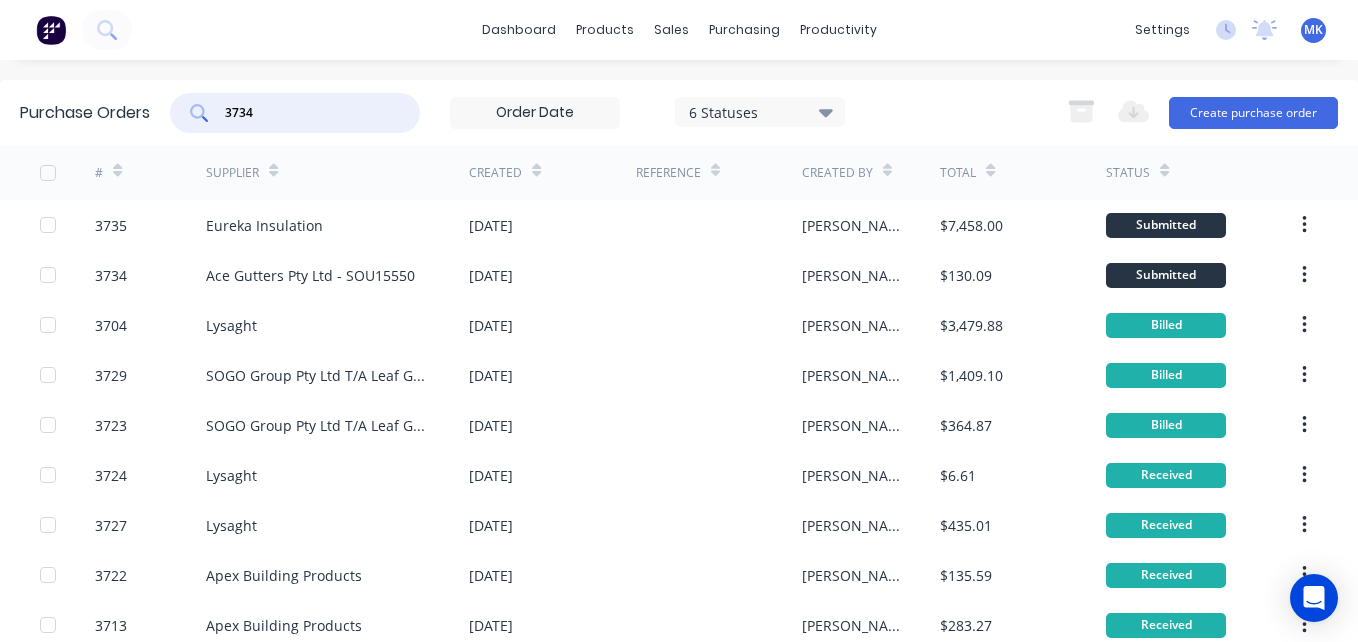 type on "3734" 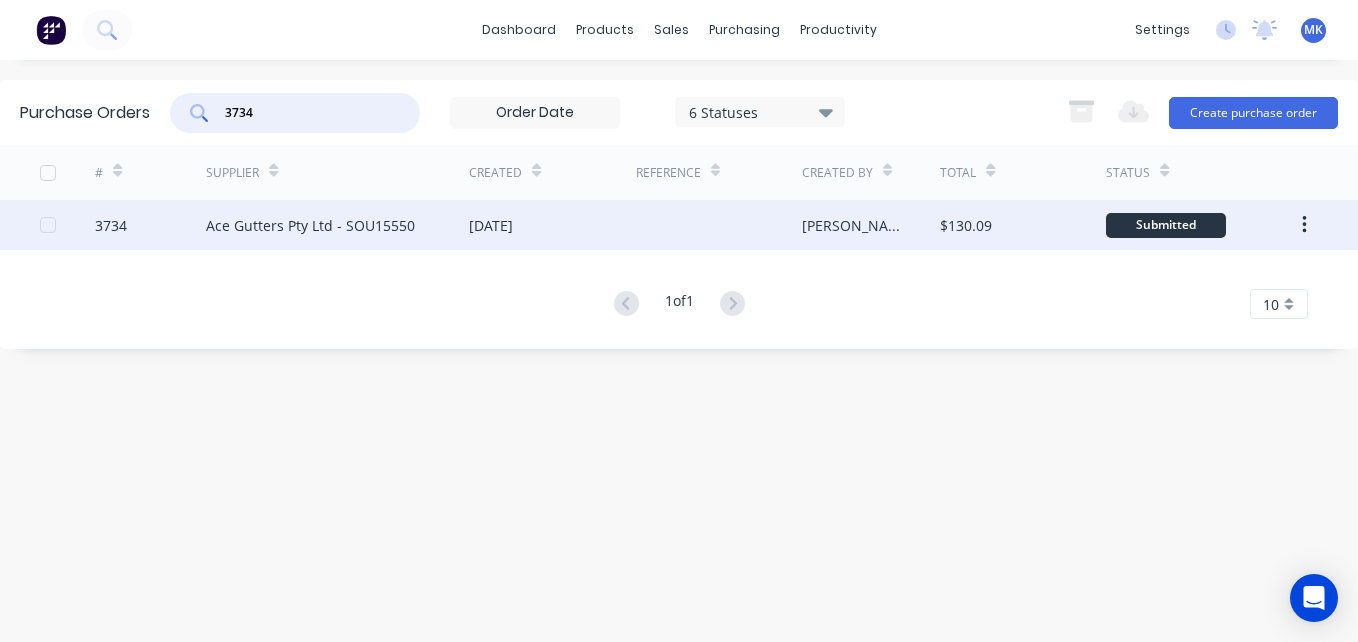 click on "Ace Gutters Pty Ltd - SOU15550" at bounding box center (310, 225) 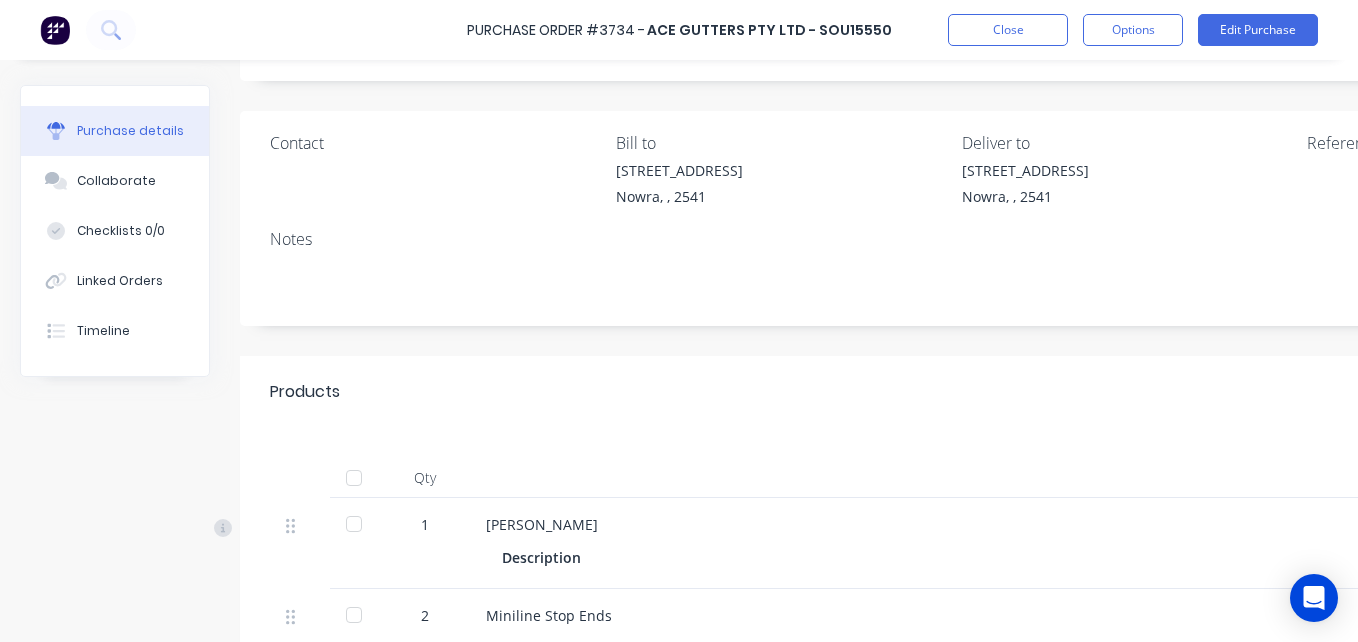 scroll, scrollTop: 400, scrollLeft: 0, axis: vertical 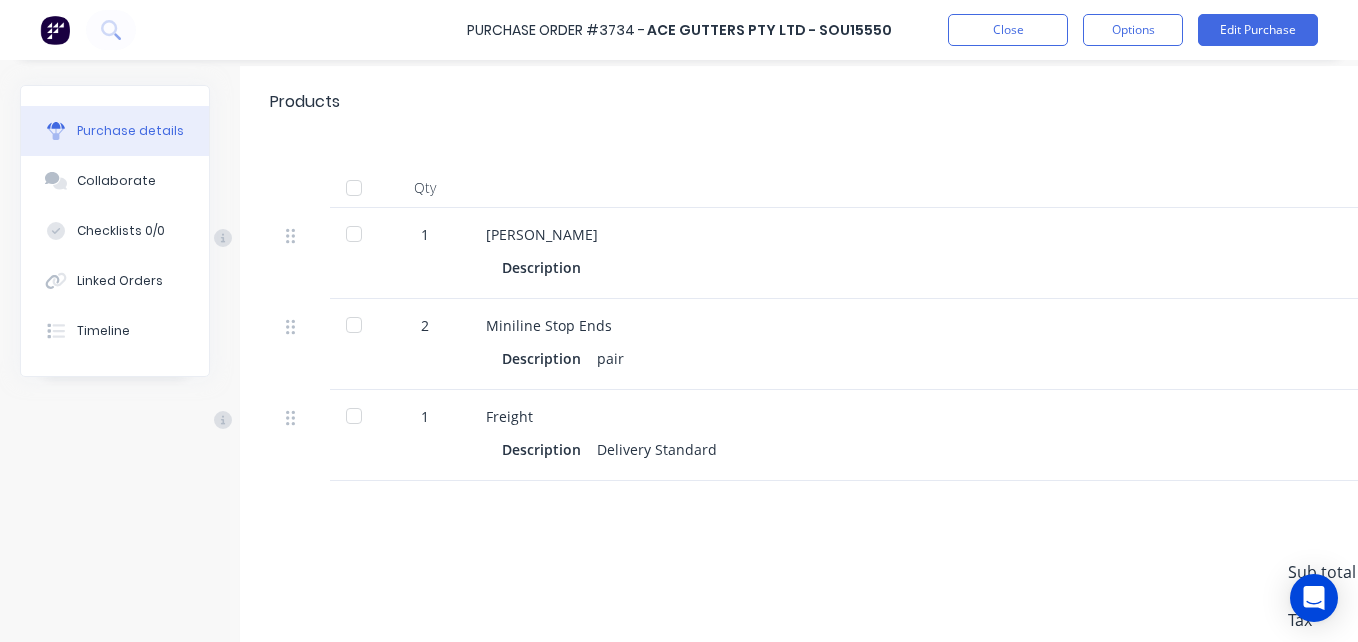 click at bounding box center (354, 188) 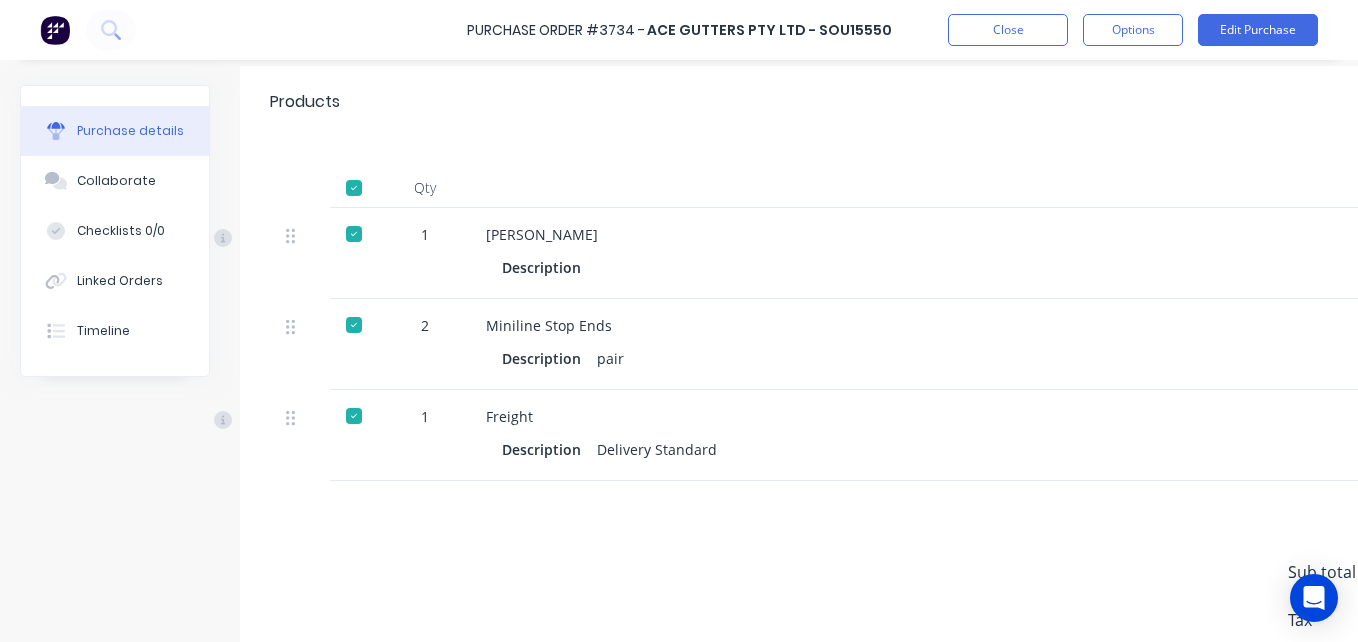 scroll, scrollTop: 400, scrollLeft: 325, axis: both 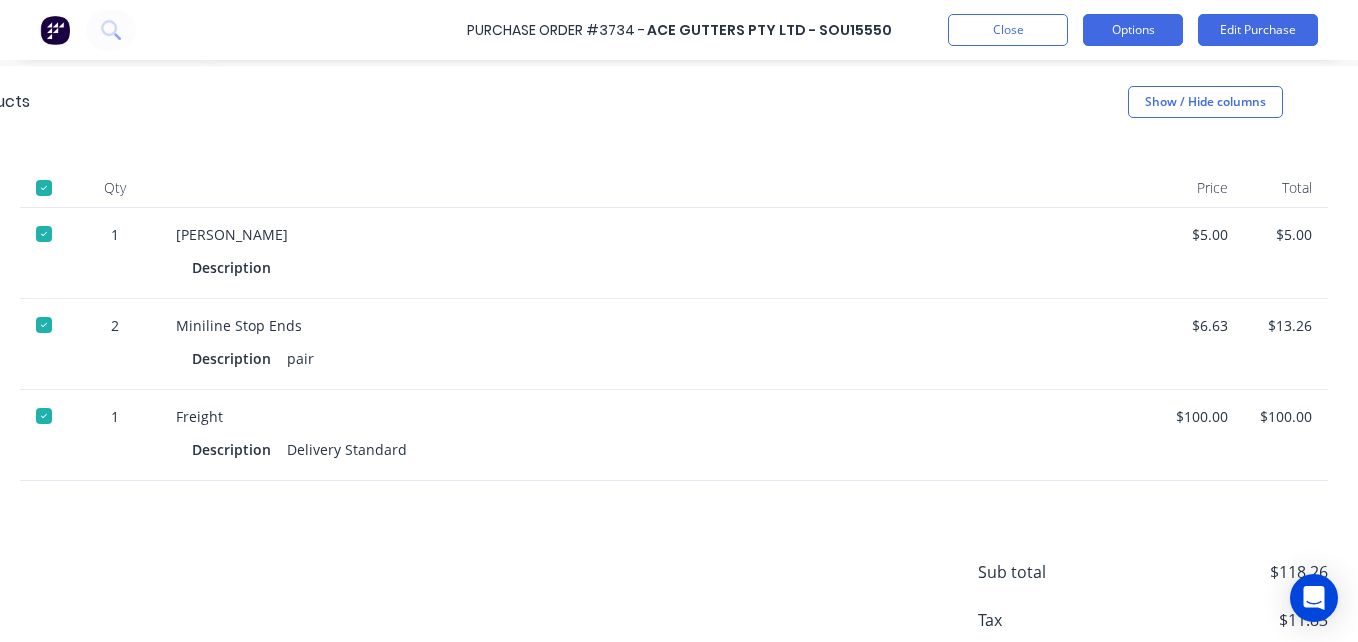 click on "Options" at bounding box center (1133, 30) 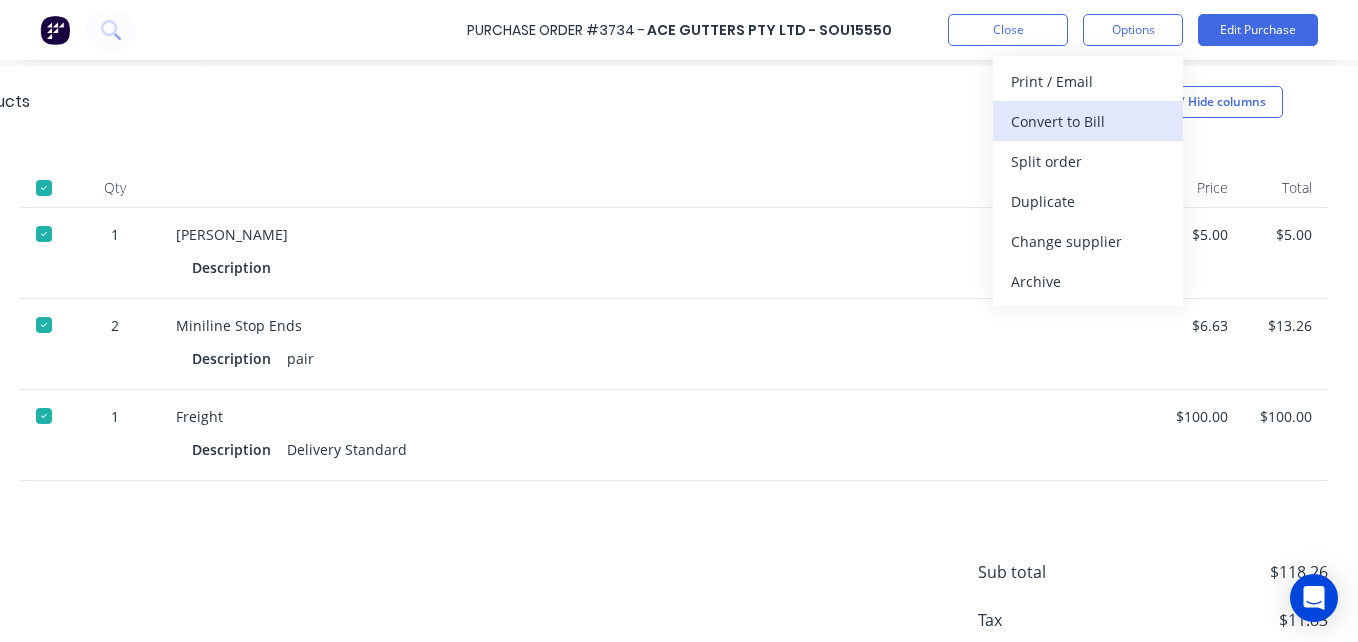 click on "Convert to Bill" at bounding box center (1088, 121) 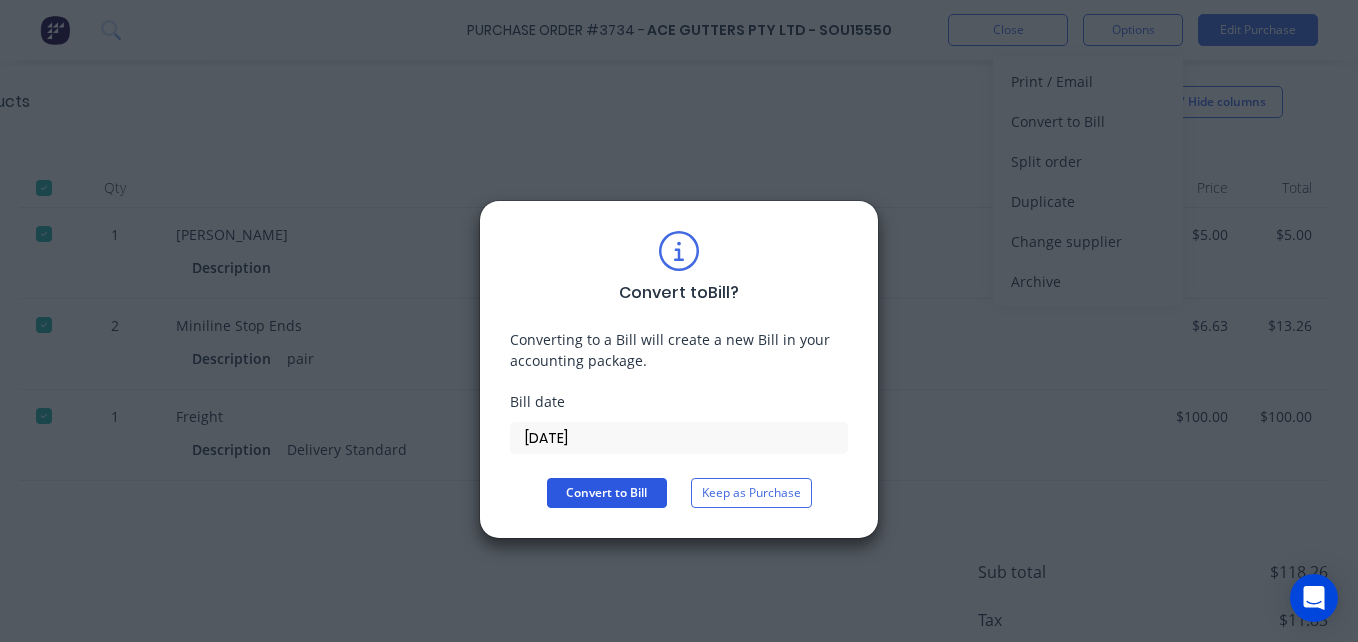 click on "Convert to Bill" at bounding box center (607, 493) 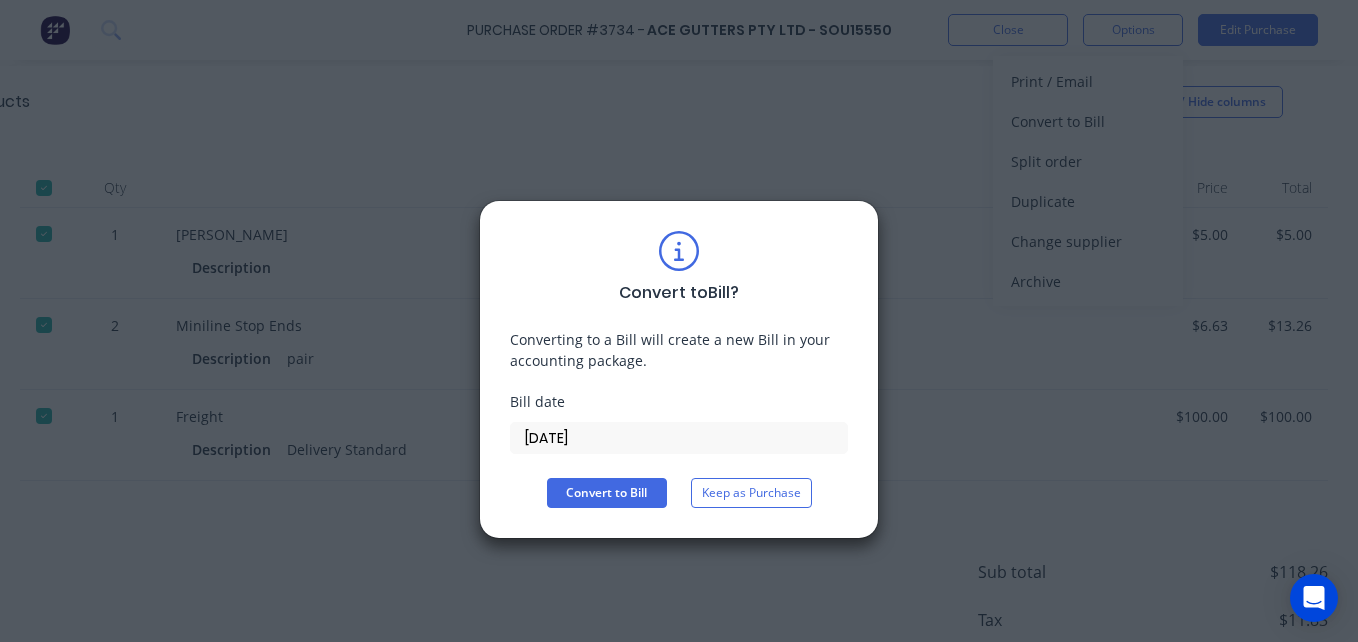 scroll, scrollTop: 0, scrollLeft: 0, axis: both 